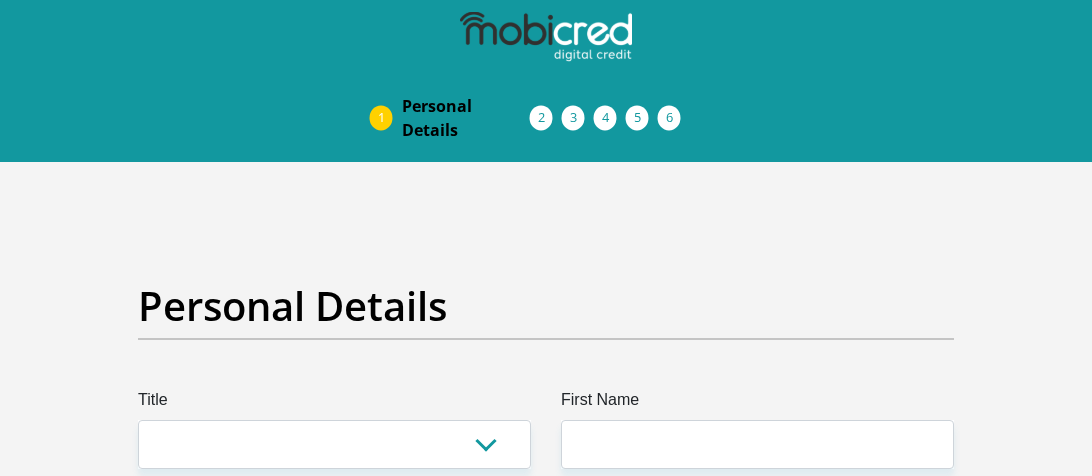 scroll, scrollTop: 300, scrollLeft: 0, axis: vertical 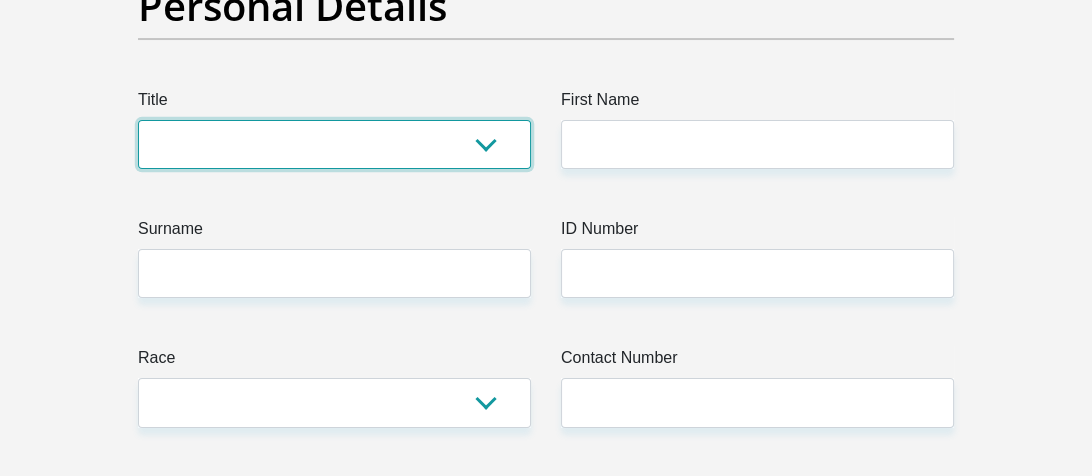 click on "Mr
Ms
Mrs
Dr
Other" at bounding box center [334, 144] 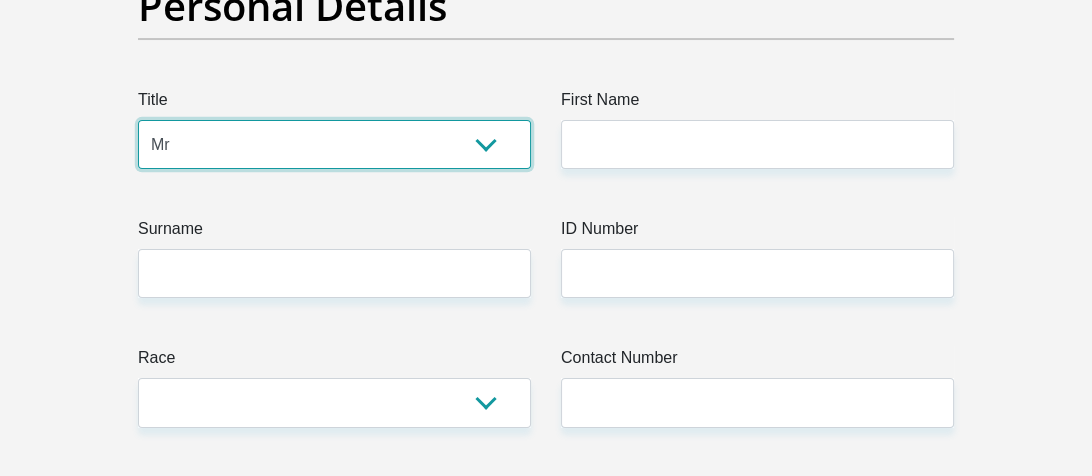 click on "Mr
Ms
Mrs
Dr
Other" at bounding box center [334, 144] 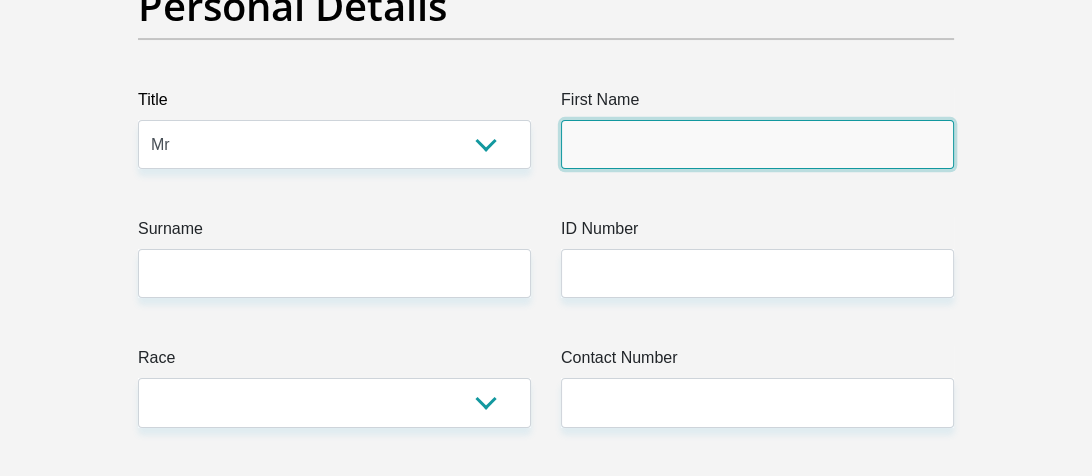 click on "First Name" at bounding box center [757, 144] 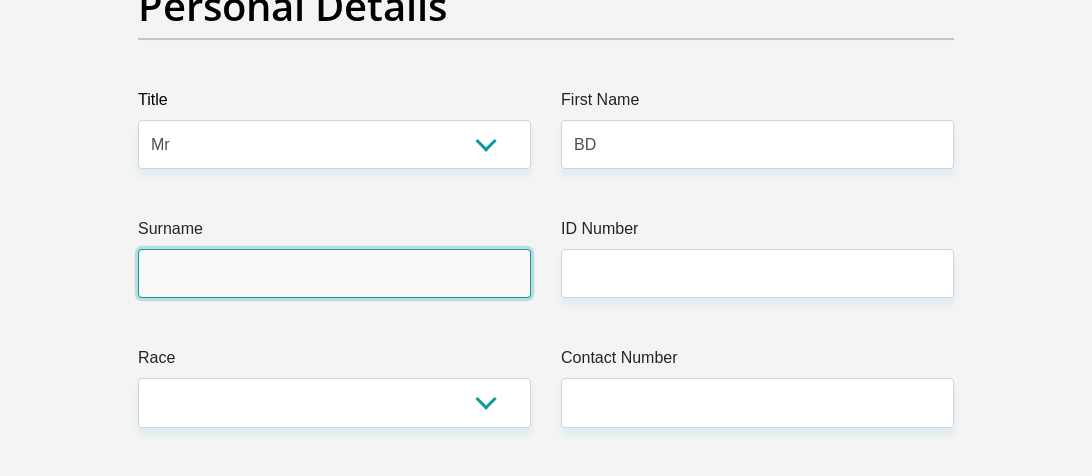 type on "DAVIS" 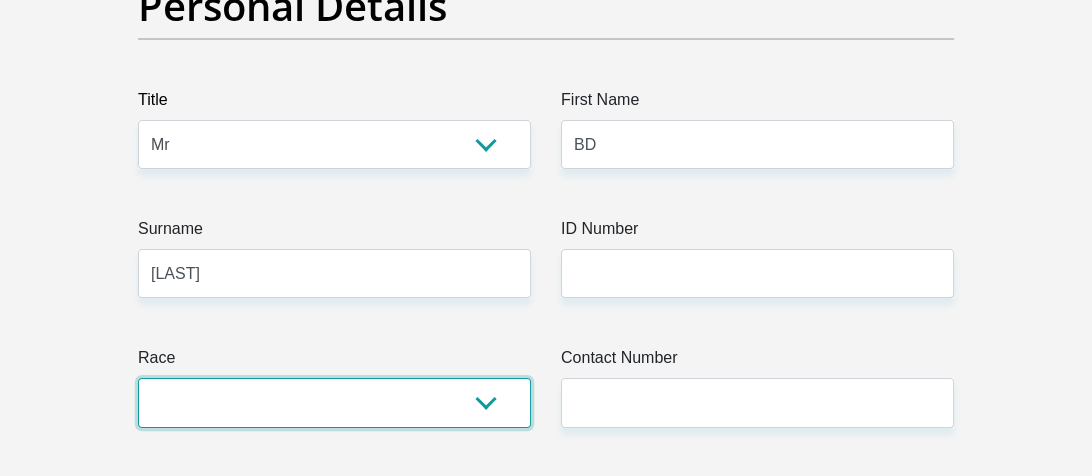 select on "2" 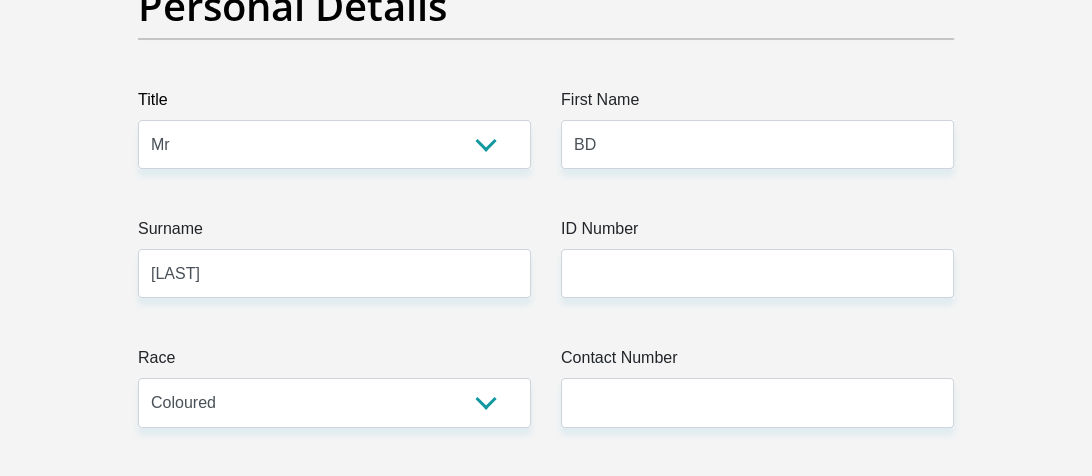 type on "0767410751" 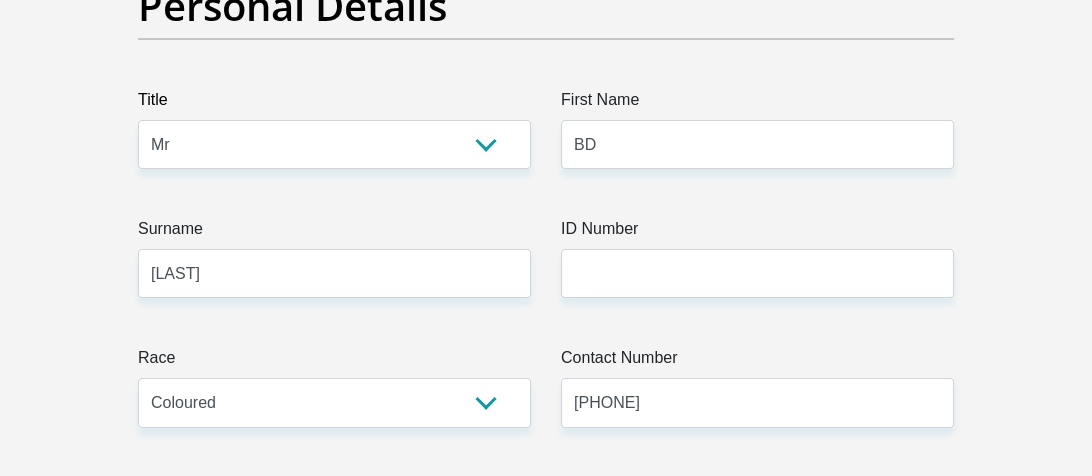 select on "ZAF" 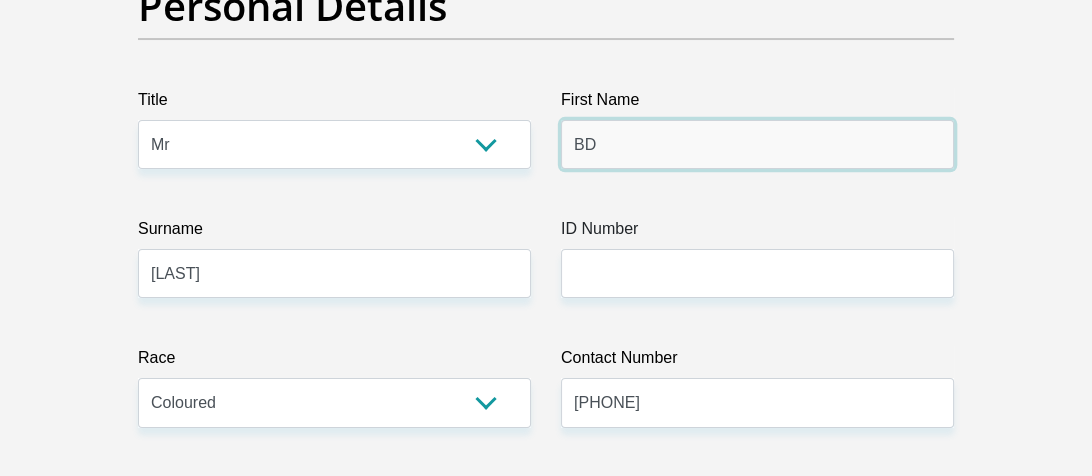 type on "CAPITEC BANK LIMITED" 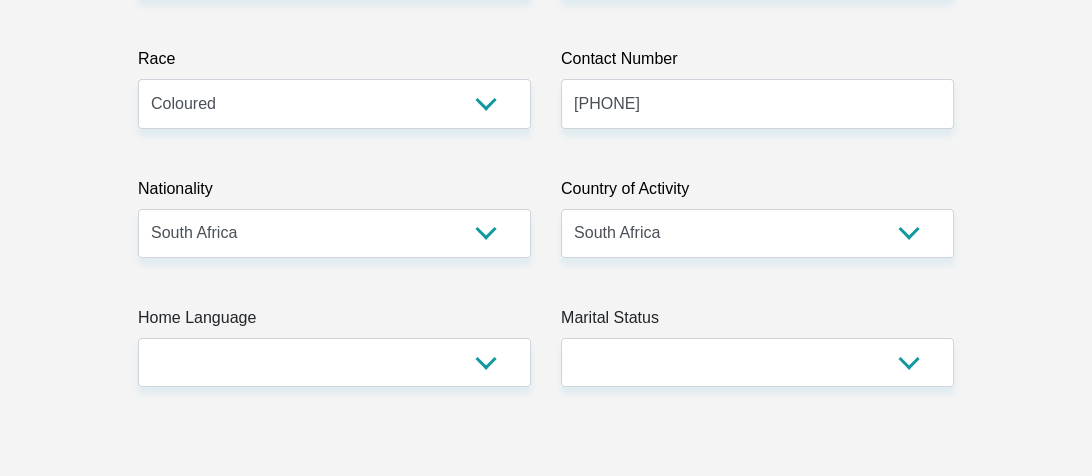 scroll, scrollTop: 600, scrollLeft: 0, axis: vertical 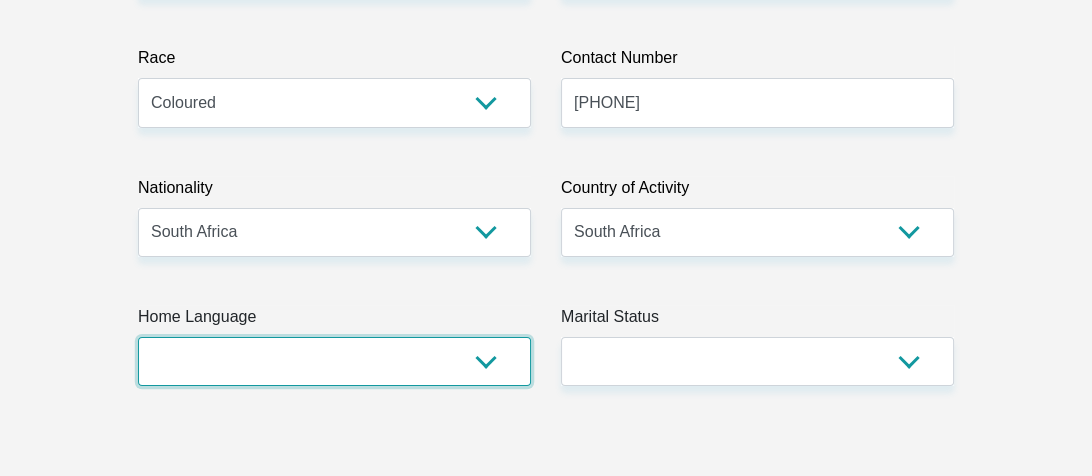 click on "Afrikaans
English
Sepedi
South Ndebele
Southern Sotho
Swati
Tsonga
Tswana
Venda
Xhosa
Zulu
Other" at bounding box center (334, 361) 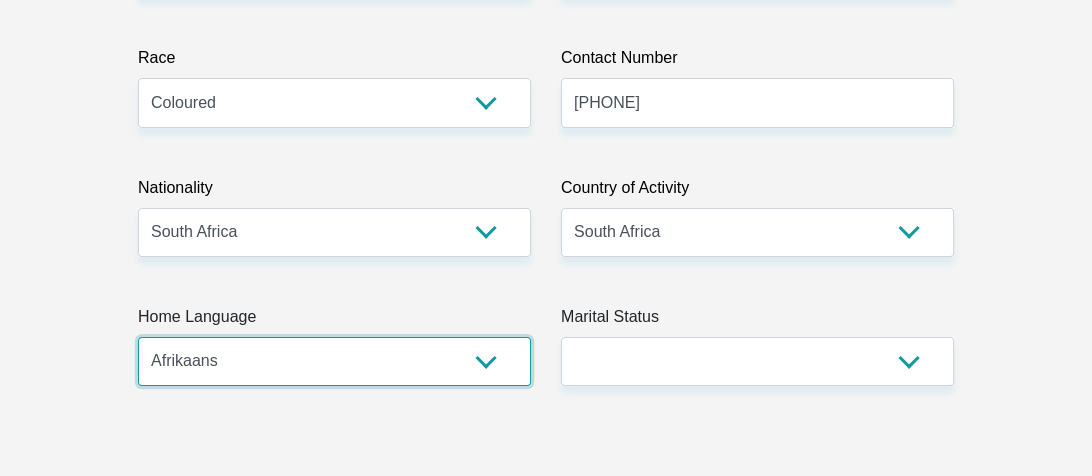 click on "Afrikaans
English
Sepedi
South Ndebele
Southern Sotho
Swati
Tsonga
Tswana
Venda
Xhosa
Zulu
Other" at bounding box center (334, 361) 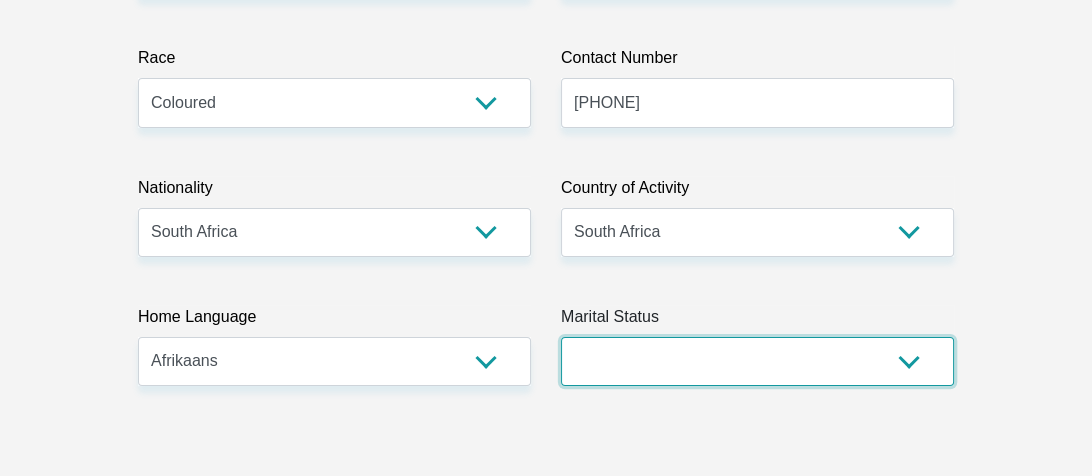 click on "Married ANC
Single
Divorced
Widowed
Married COP or Customary Law" at bounding box center [757, 361] 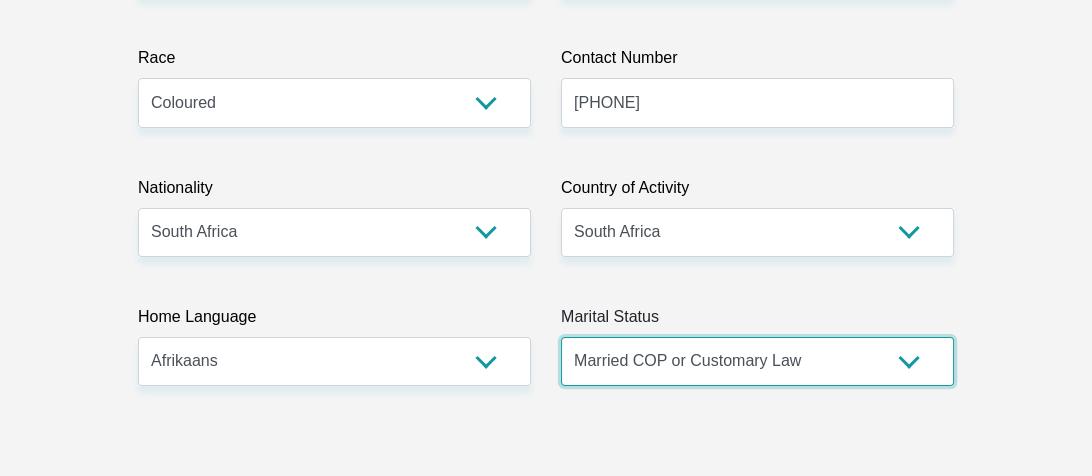 click on "Married ANC
Single
Divorced
Widowed
Married COP or Customary Law" at bounding box center [757, 361] 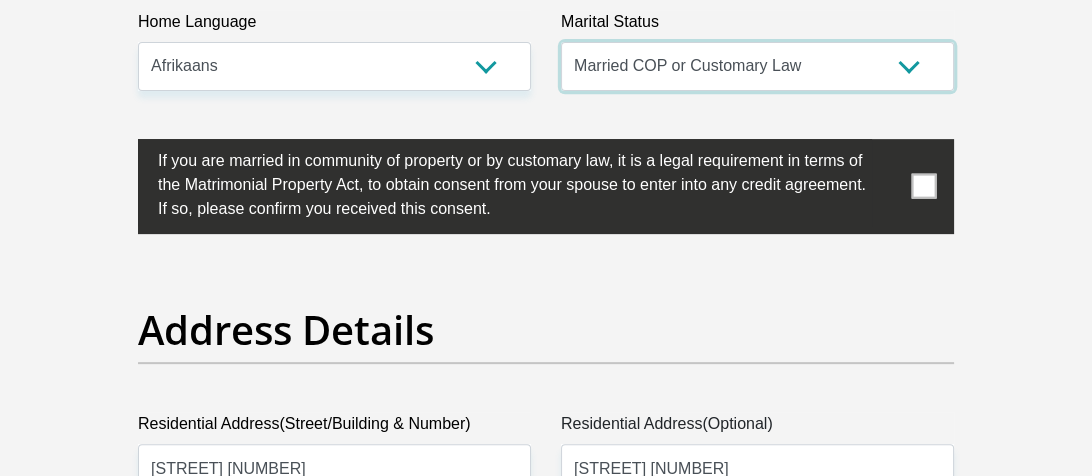 scroll, scrollTop: 900, scrollLeft: 0, axis: vertical 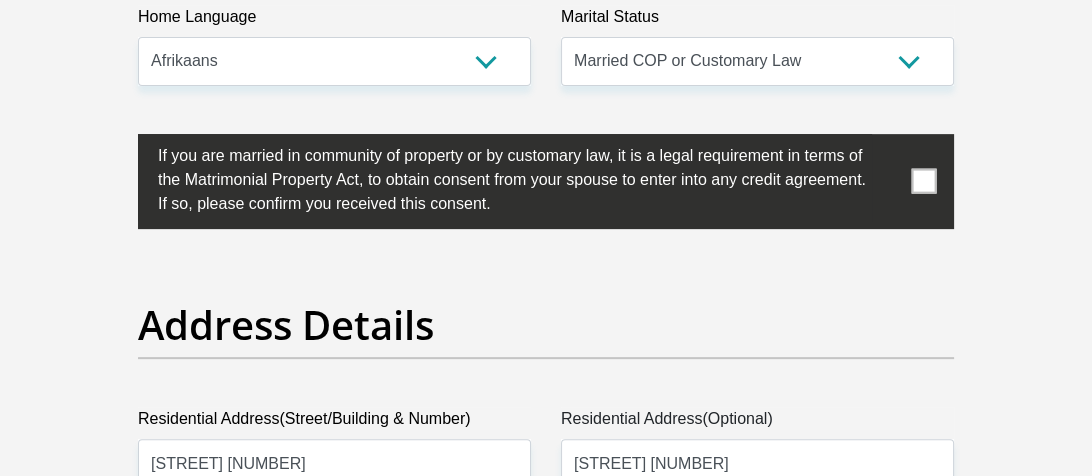 click at bounding box center [924, 181] 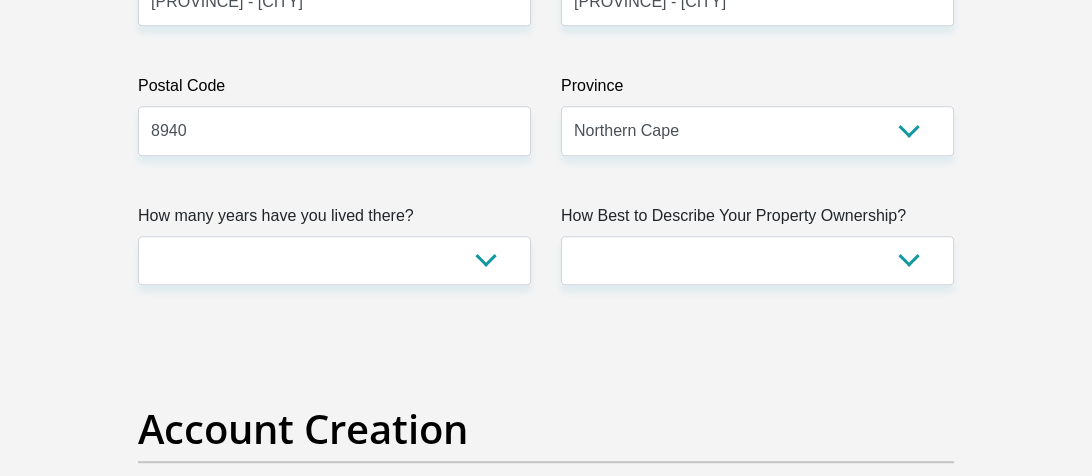 scroll, scrollTop: 1500, scrollLeft: 0, axis: vertical 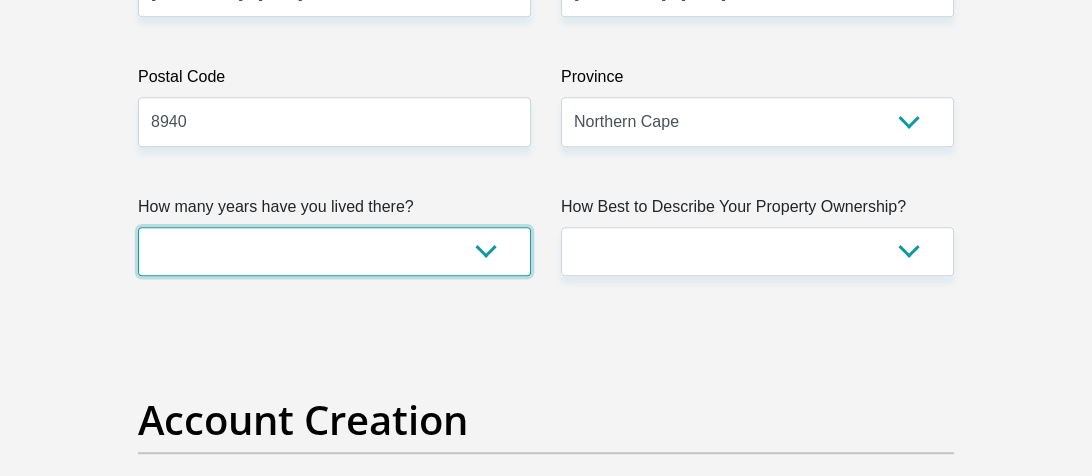 drag, startPoint x: 497, startPoint y: 255, endPoint x: 488, endPoint y: 237, distance: 20.12461 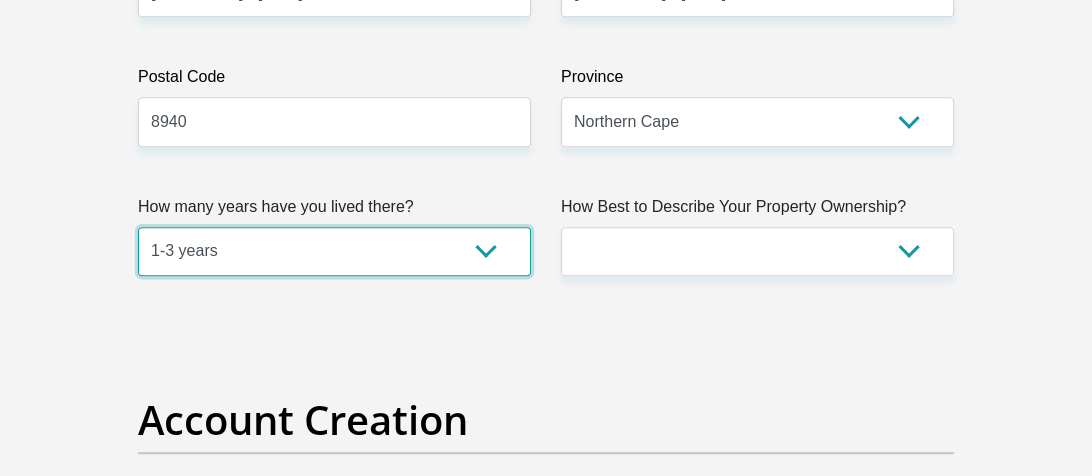 click on "less than 1 year
1-3 years
3-5 years
5+ years" at bounding box center [334, 251] 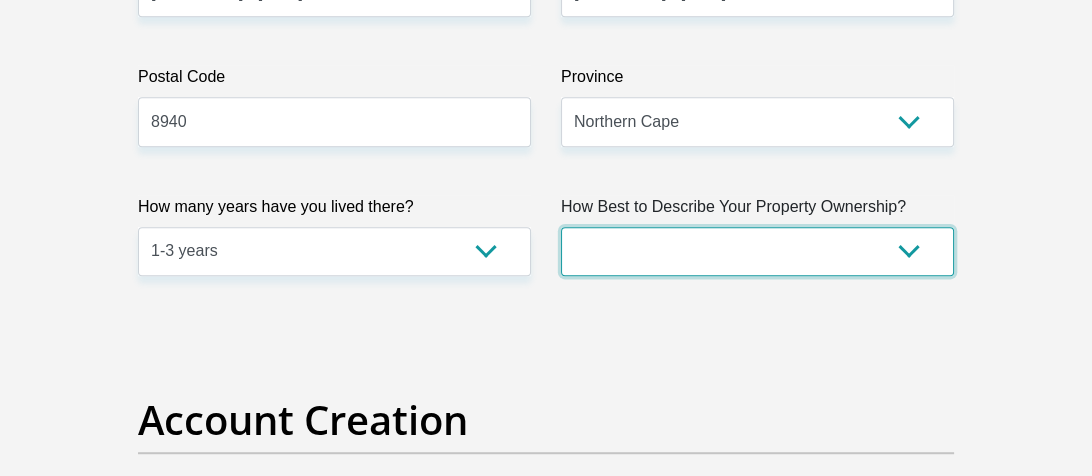 click on "Owned
Rented
Family Owned
Company Dwelling" at bounding box center [757, 251] 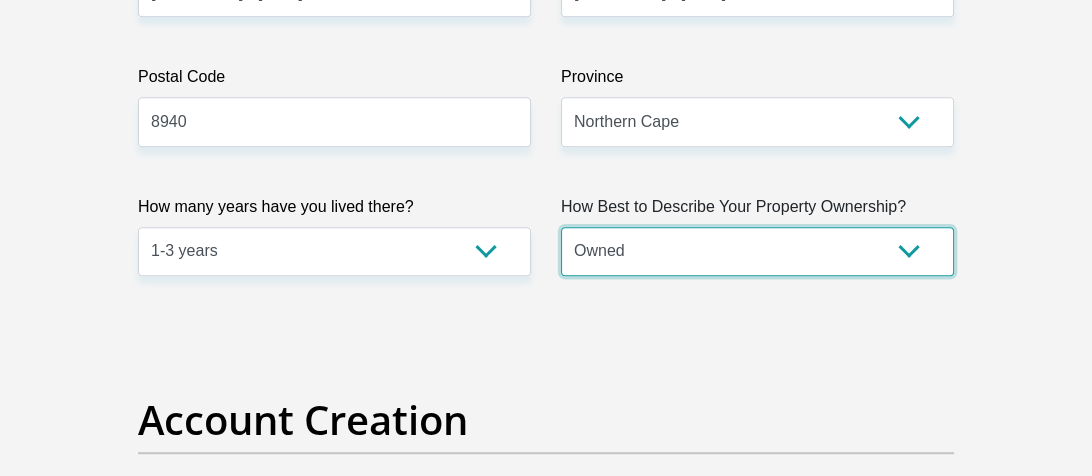 click on "Owned
Rented
Family Owned
Company Dwelling" at bounding box center [757, 251] 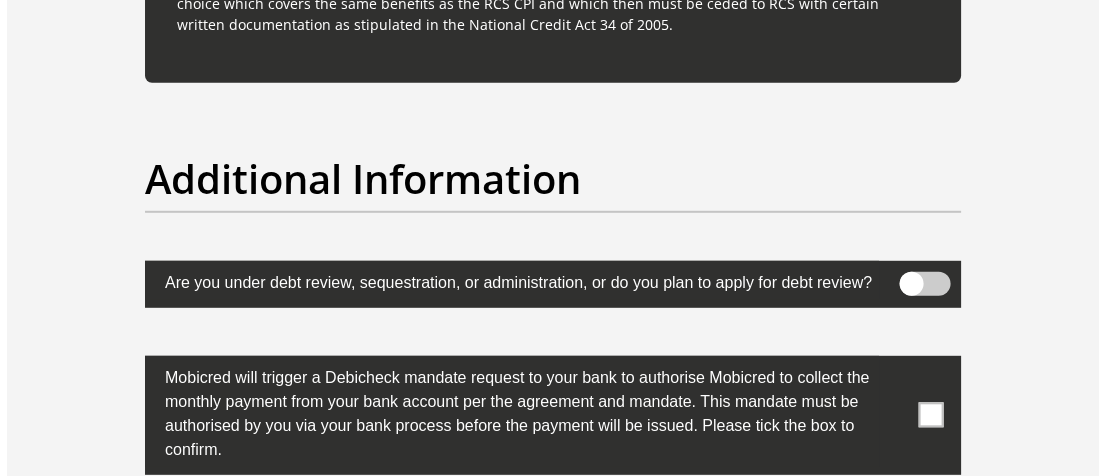 scroll, scrollTop: 6500, scrollLeft: 0, axis: vertical 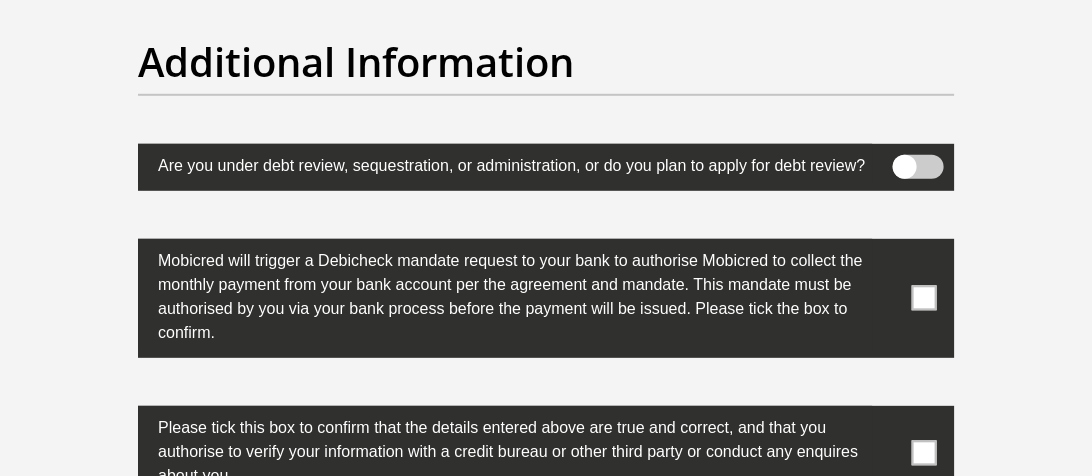 click at bounding box center [918, 167] 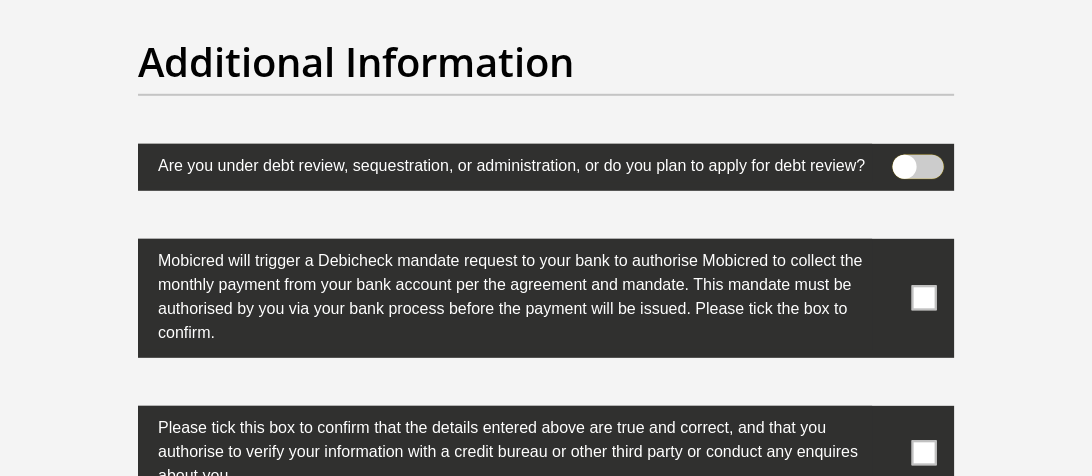 click at bounding box center (913, 161) 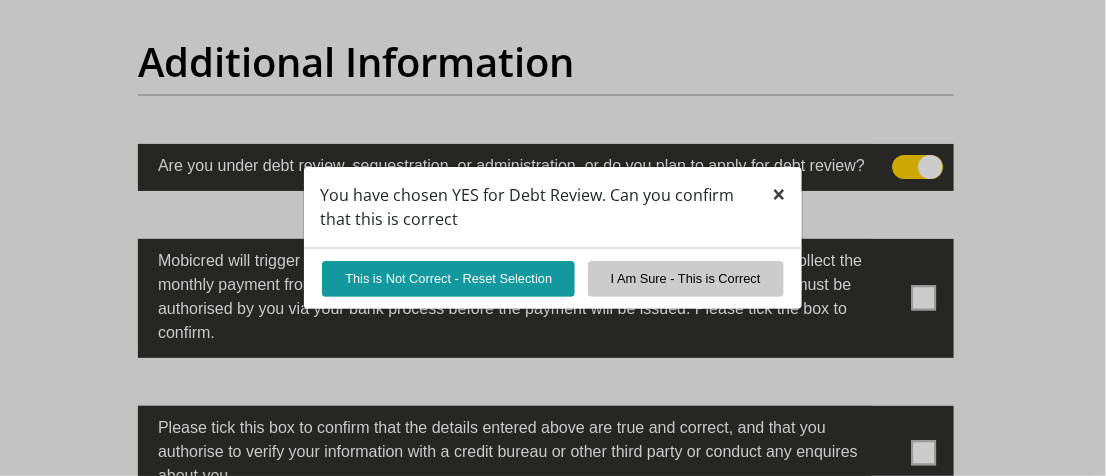 click on "×" at bounding box center [779, 194] 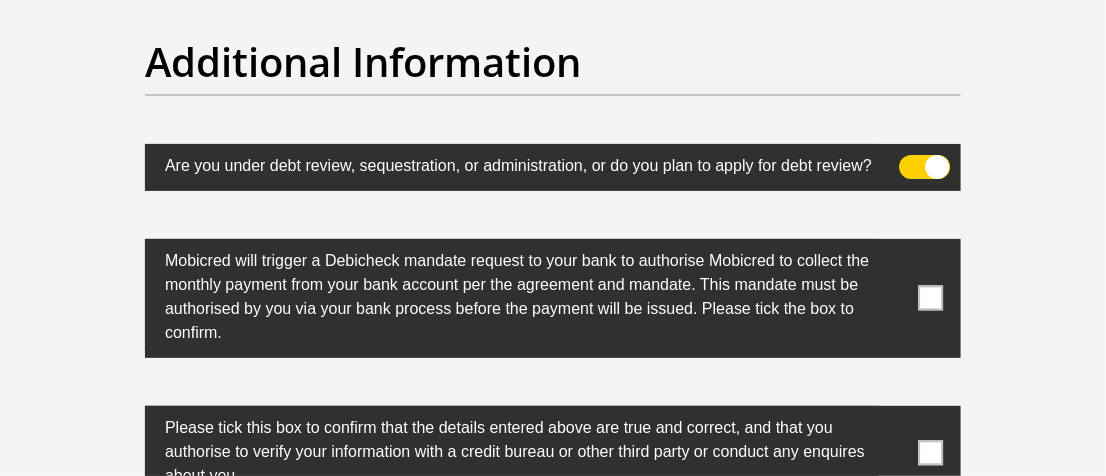 click at bounding box center [925, 167] 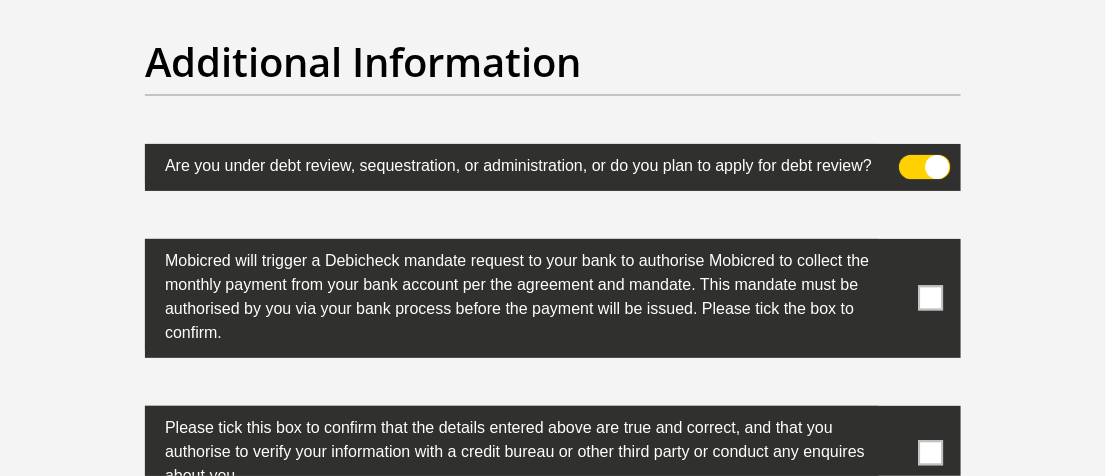 click at bounding box center (920, 161) 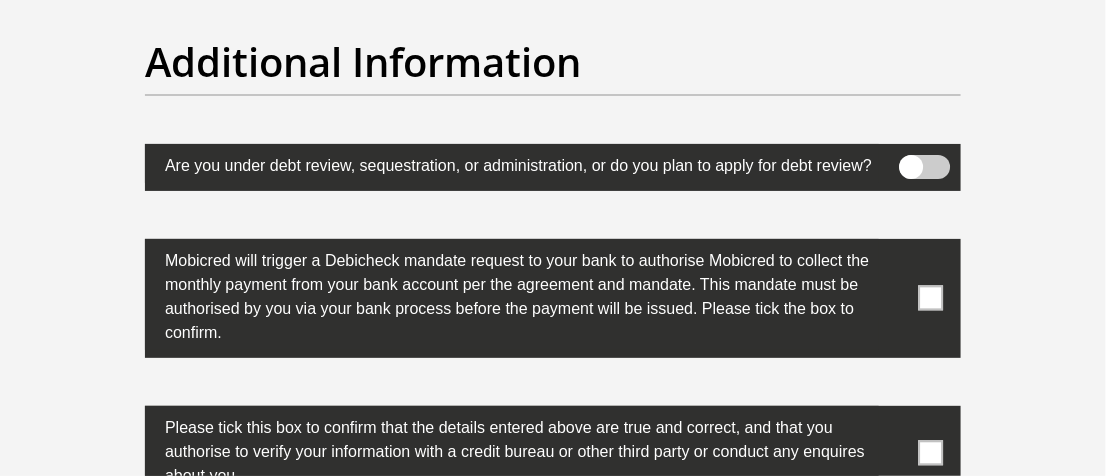 click at bounding box center (931, 298) 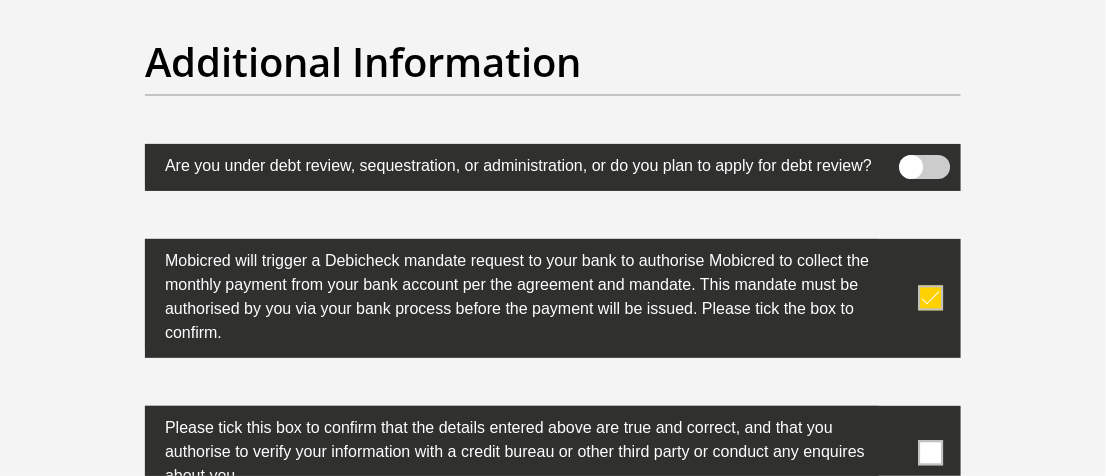 click on "Additional Information" at bounding box center [553, 62] 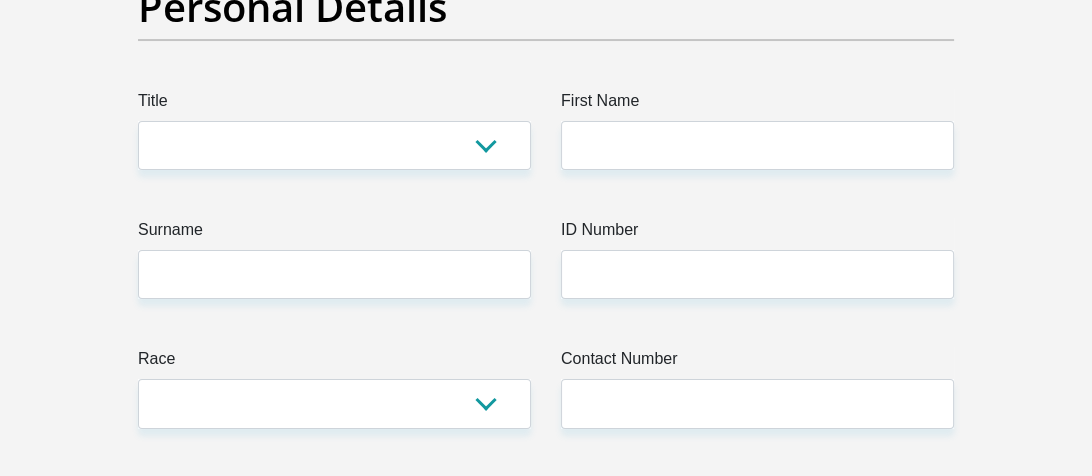 scroll, scrollTop: 300, scrollLeft: 0, axis: vertical 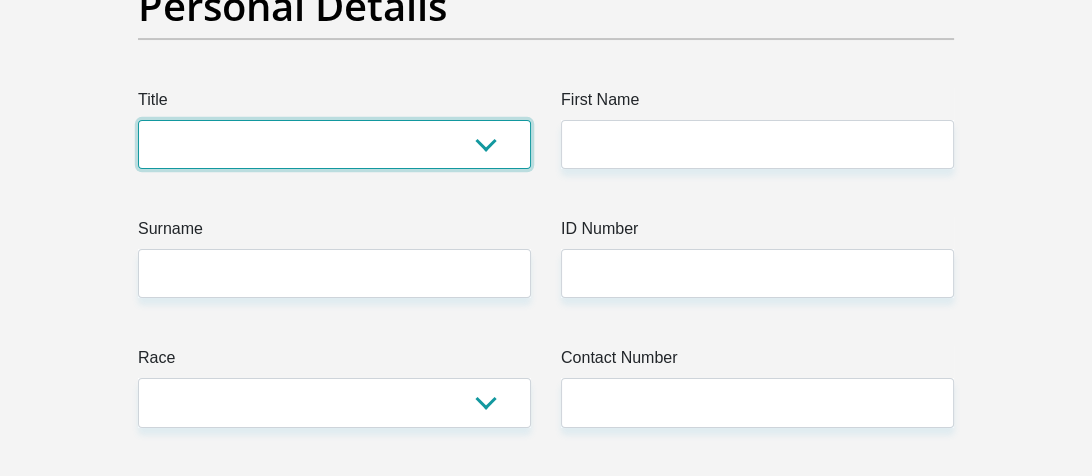 drag, startPoint x: 495, startPoint y: 153, endPoint x: 481, endPoint y: 127, distance: 29.529646 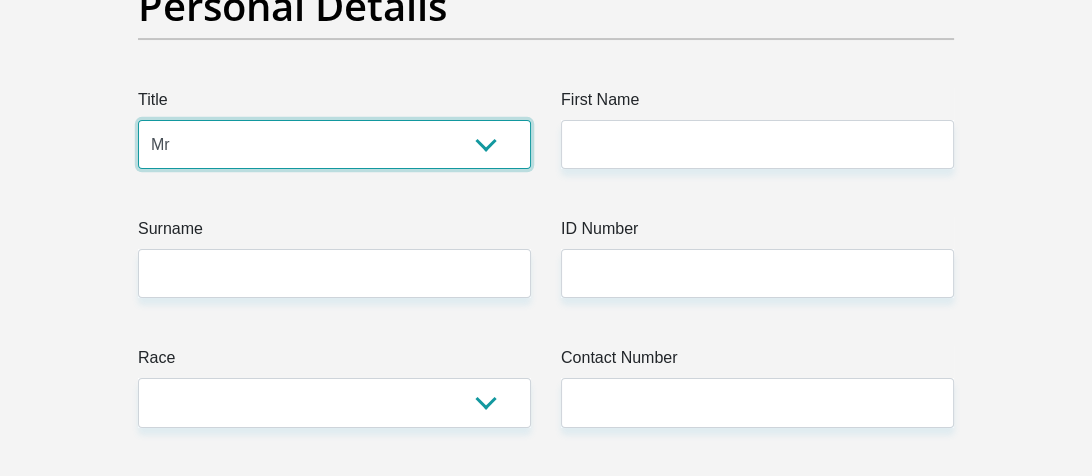 click on "Mr
Ms
Mrs
Dr
Other" at bounding box center (334, 144) 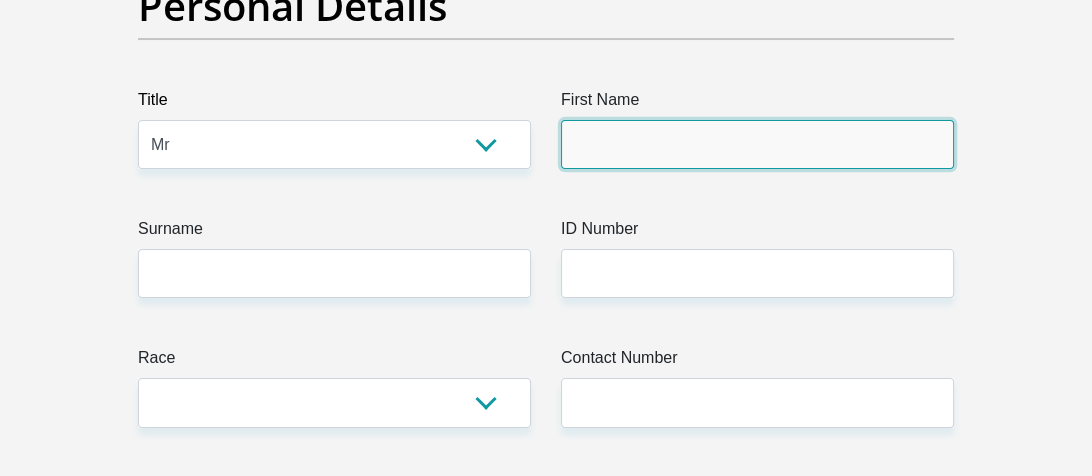 click on "First Name" at bounding box center (757, 144) 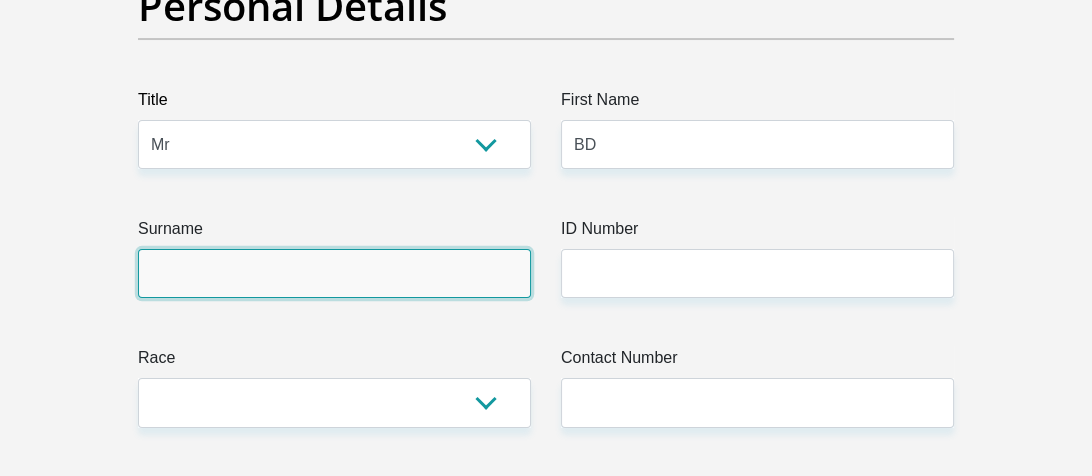 type on "DAVIS" 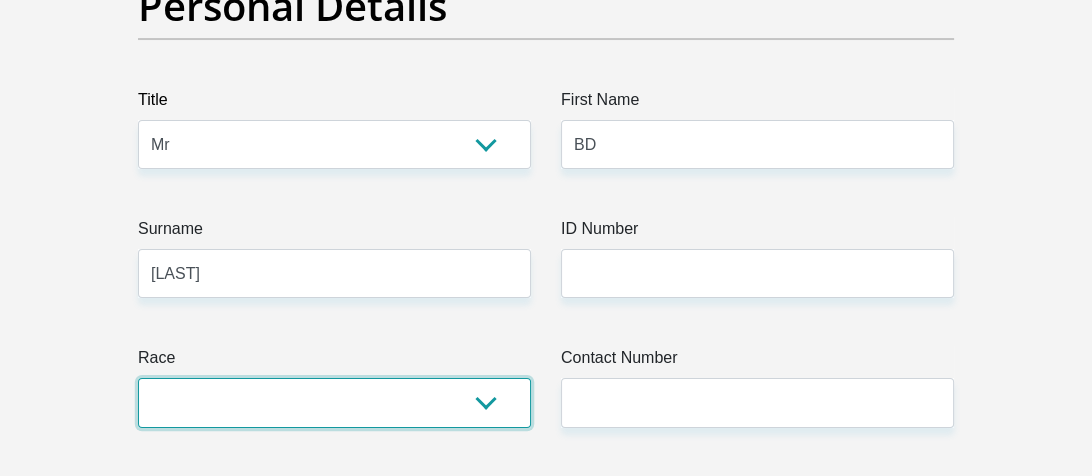 select on "2" 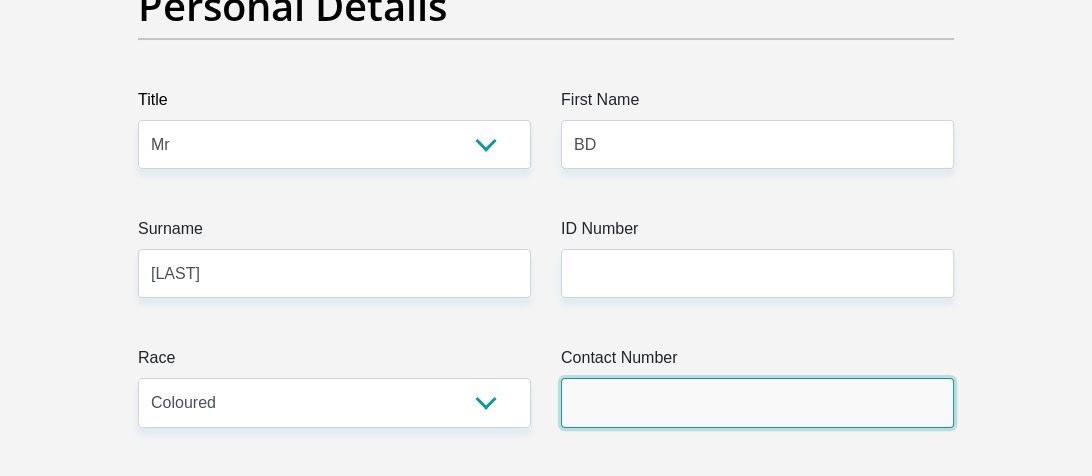 type on "0767410751" 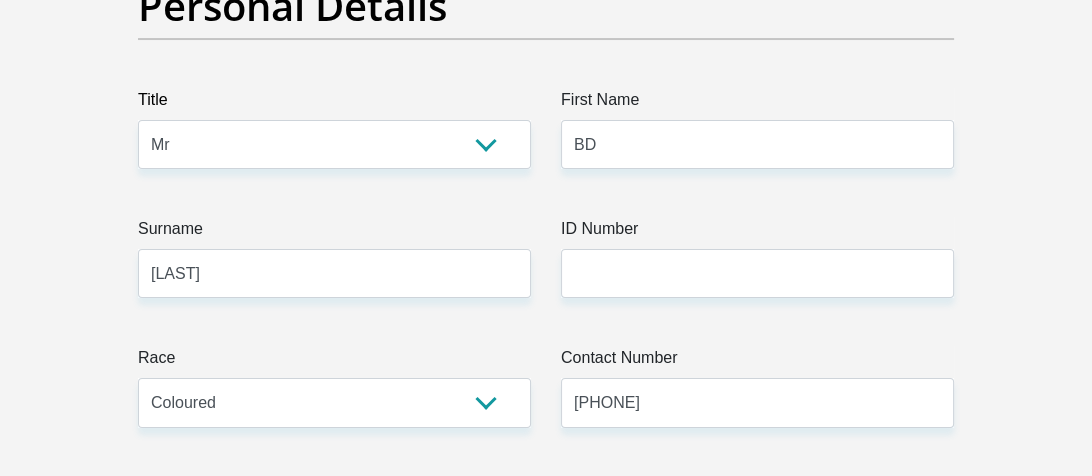 select on "ZAF" 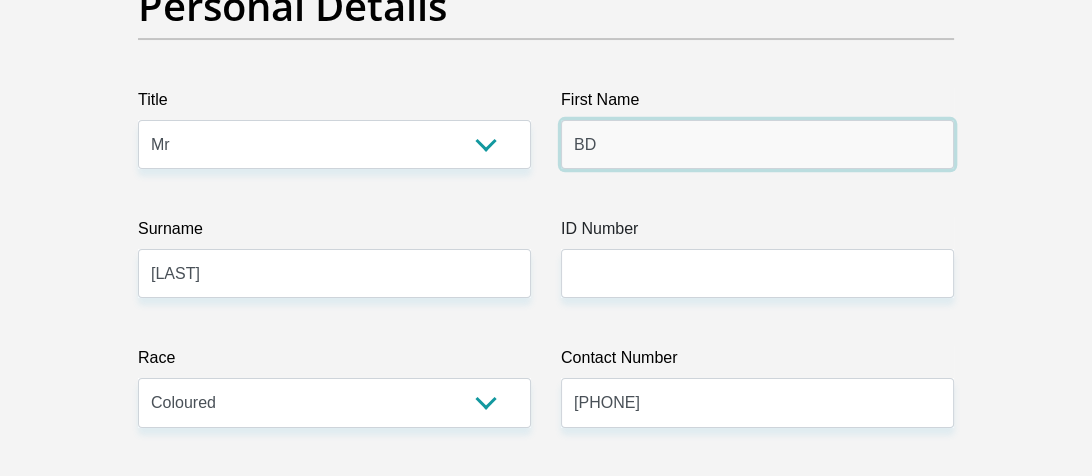 type on "CAPITEC BANK LIMITED" 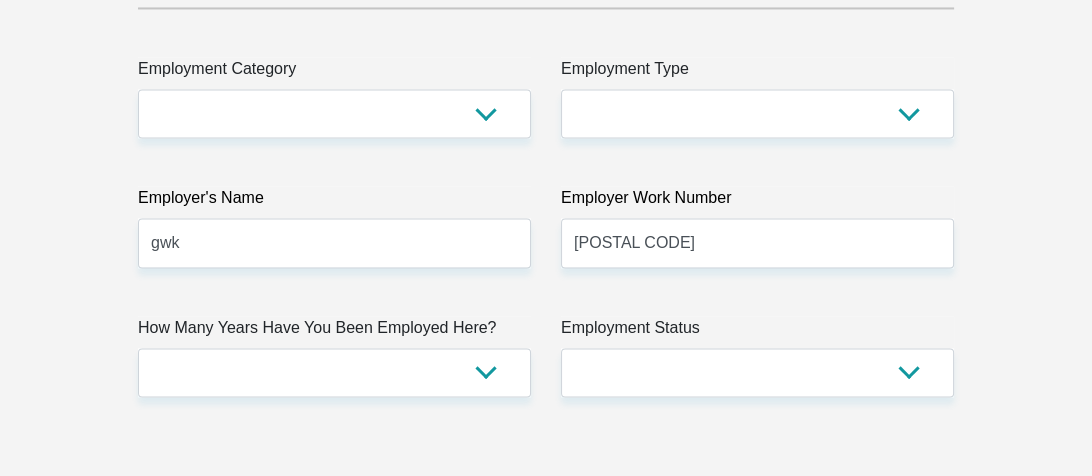 scroll, scrollTop: 3800, scrollLeft: 0, axis: vertical 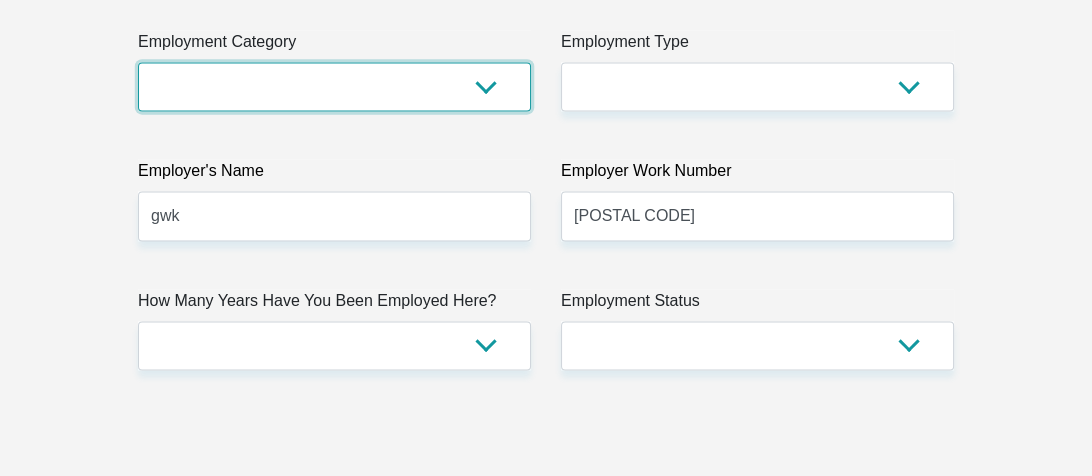 click on "AGRICULTURE
ALCOHOL & TOBACCO
CONSTRUCTION MATERIALS
METALLURGY
EQUIPMENT FOR RENEWABLE ENERGY
SPECIALIZED CONTRACTORS
CAR
GAMING (INCL. INTERNET
OTHER WHOLESALE
UNLICENSED PHARMACEUTICALS
CURRENCY EXCHANGE HOUSES
OTHER FINANCIAL INSTITUTIONS & INSURANCE
REAL ESTATE AGENTS
OIL & GAS
OTHER MATERIALS (E.G. IRON ORE)
PRECIOUS STONES & PRECIOUS METALS
POLITICAL ORGANIZATIONS
RELIGIOUS ORGANIZATIONS(NOT SECTS)
ACTI. HAVING BUSINESS DEAL WITH PUBLIC ADMINISTRATION
LAUNDROMATS" at bounding box center (334, 86) 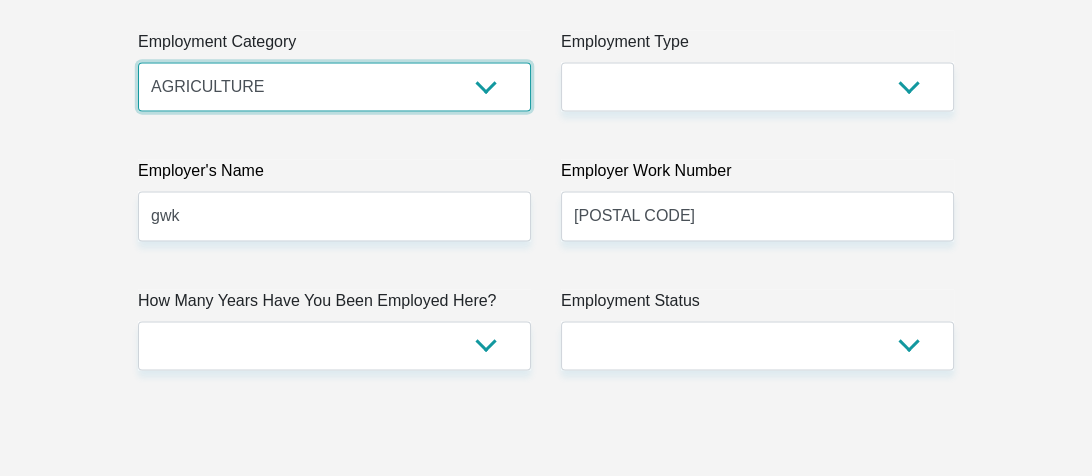 click on "AGRICULTURE
ALCOHOL & TOBACCO
CONSTRUCTION MATERIALS
METALLURGY
EQUIPMENT FOR RENEWABLE ENERGY
SPECIALIZED CONTRACTORS
CAR
GAMING (INCL. INTERNET
OTHER WHOLESALE
UNLICENSED PHARMACEUTICALS
CURRENCY EXCHANGE HOUSES
OTHER FINANCIAL INSTITUTIONS & INSURANCE
REAL ESTATE AGENTS
OIL & GAS
OTHER MATERIALS (E.G. IRON ORE)
PRECIOUS STONES & PRECIOUS METALS
POLITICAL ORGANIZATIONS
RELIGIOUS ORGANIZATIONS(NOT SECTS)
ACTI. HAVING BUSINESS DEAL WITH PUBLIC ADMINISTRATION
LAUNDROMATS" at bounding box center (334, 86) 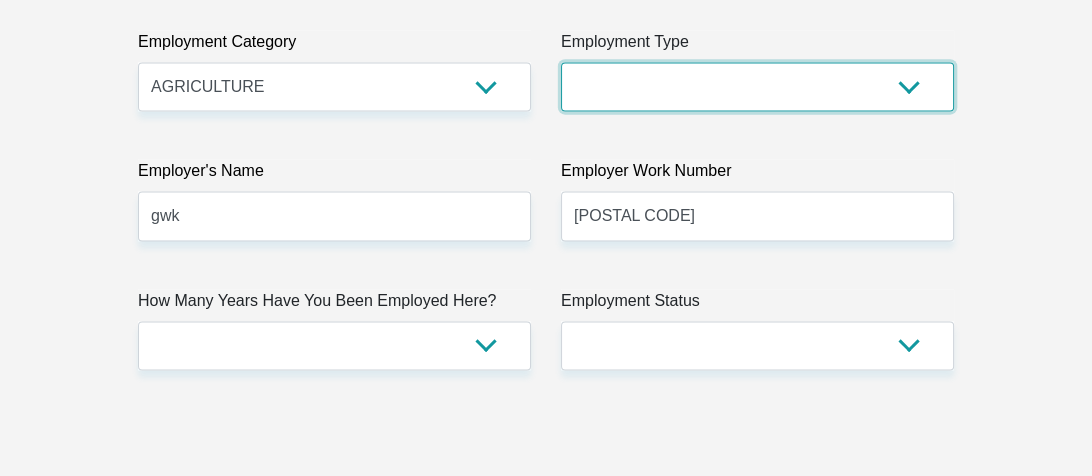 click on "College/Lecturer
Craft Seller
Creative
Driver
Executive
Farmer
Forces - Non Commissioned
Forces - Officer
Hawker
Housewife
Labourer
Licenced Professional
Manager
Miner
Non Licenced Professional
Office Staff/Clerk
Outside Worker
Pensioner
Permanent Teacher
Production/Manufacturing
Sales
Self-Employed
Semi-Professional Worker
Service Industry  Social Worker  Student" at bounding box center [757, 86] 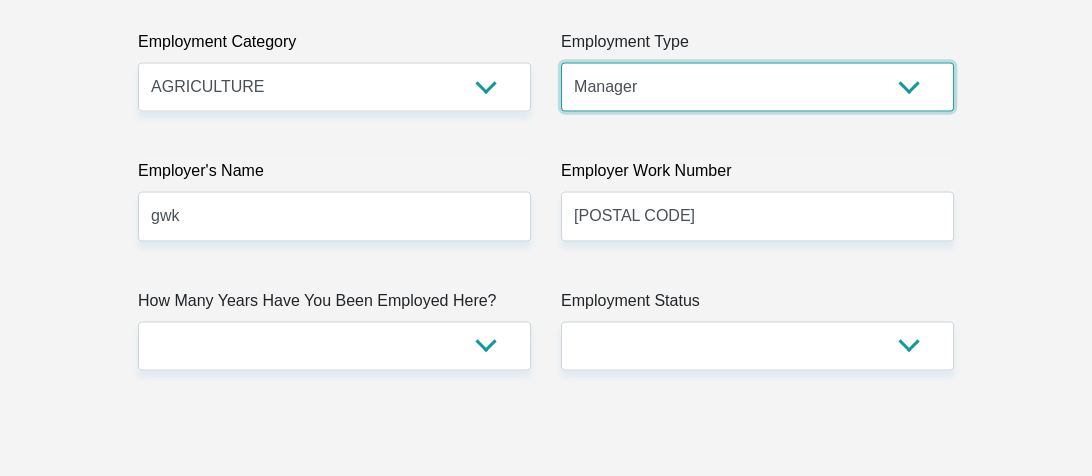 click on "College/Lecturer
Craft Seller
Creative
Driver
Executive
Farmer
Forces - Non Commissioned
Forces - Officer
Hawker
Housewife
Labourer
Licenced Professional
Manager
Miner
Non Licenced Professional
Office Staff/Clerk
Outside Worker
Pensioner
Permanent Teacher
Production/Manufacturing
Sales
Self-Employed
Semi-Professional Worker
Service Industry  Social Worker  Student" at bounding box center [757, 86] 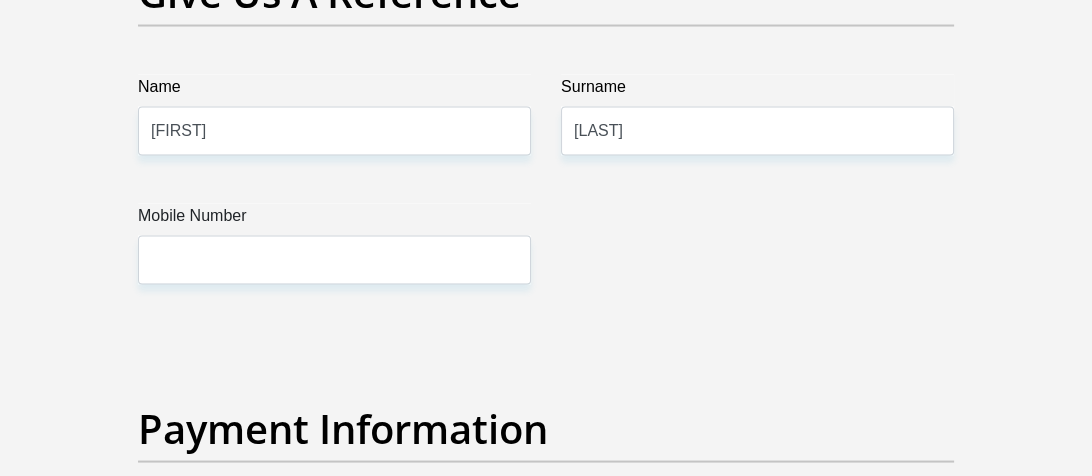 scroll, scrollTop: 4400, scrollLeft: 0, axis: vertical 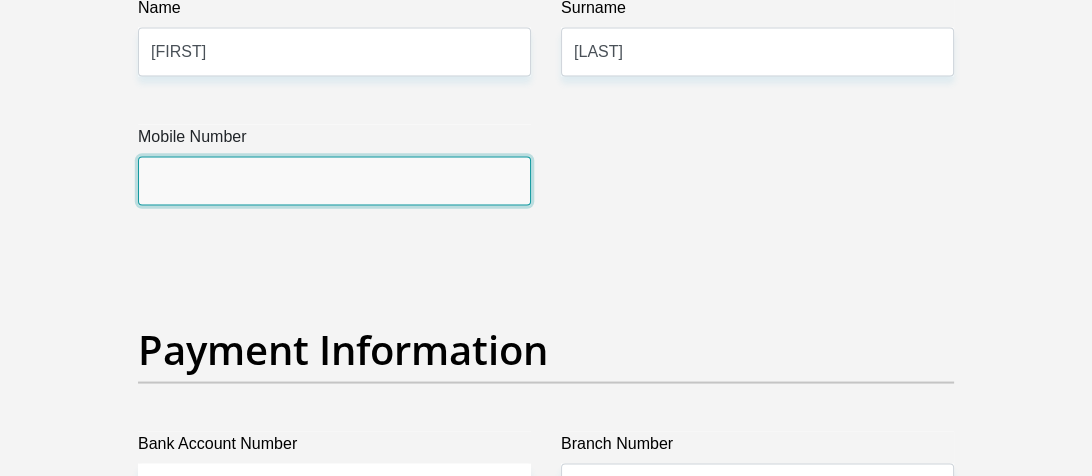 click on "Mobile Number" at bounding box center [334, 181] 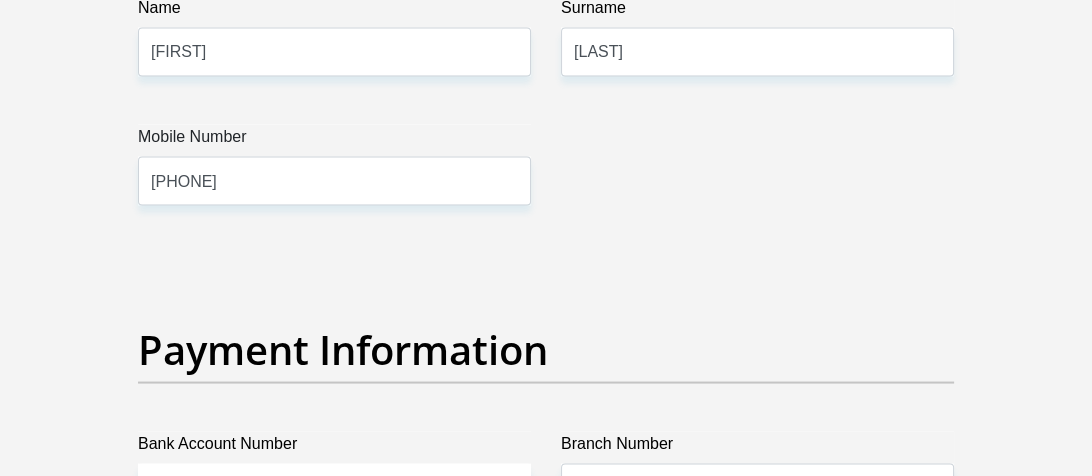 type on "8507245206087" 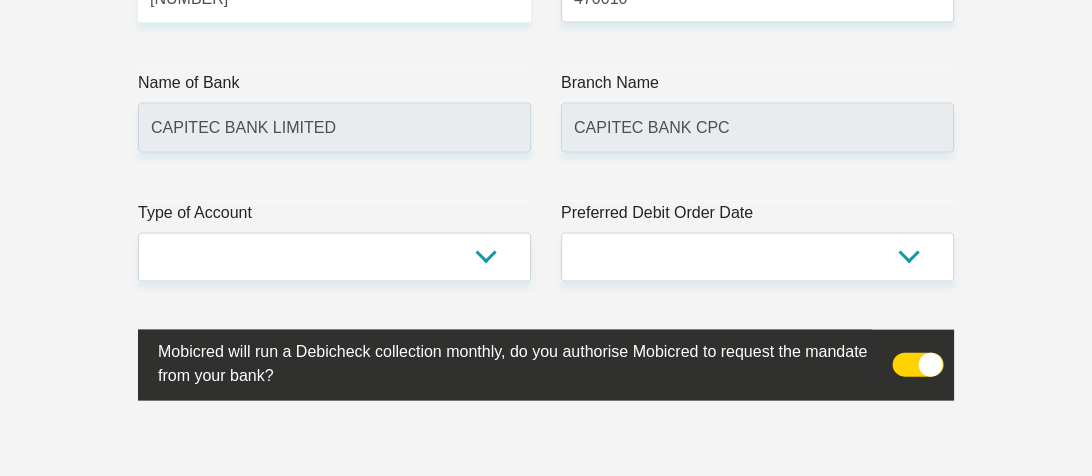 scroll, scrollTop: 5000, scrollLeft: 0, axis: vertical 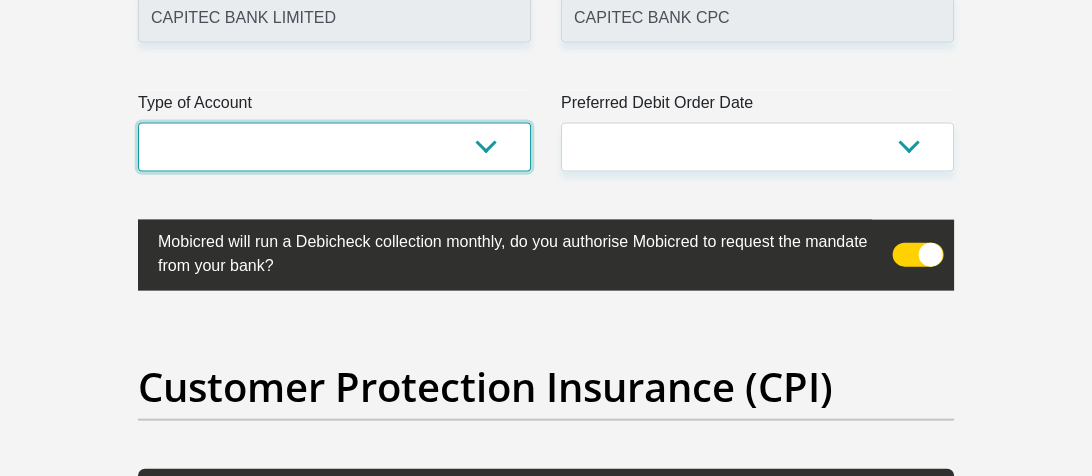 click on "Cheque
Savings" at bounding box center (334, 147) 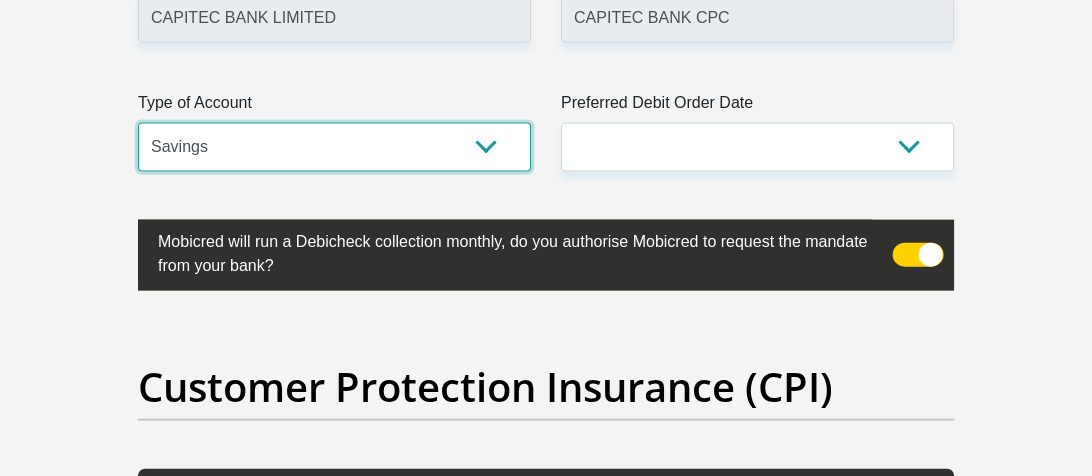 click on "Cheque
Savings" at bounding box center [334, 147] 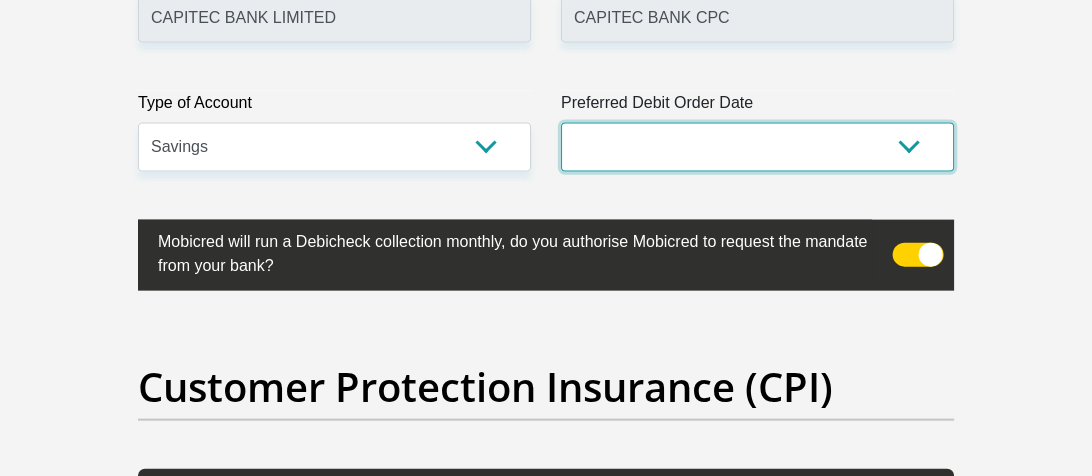 drag, startPoint x: 849, startPoint y: 214, endPoint x: 837, endPoint y: 214, distance: 12 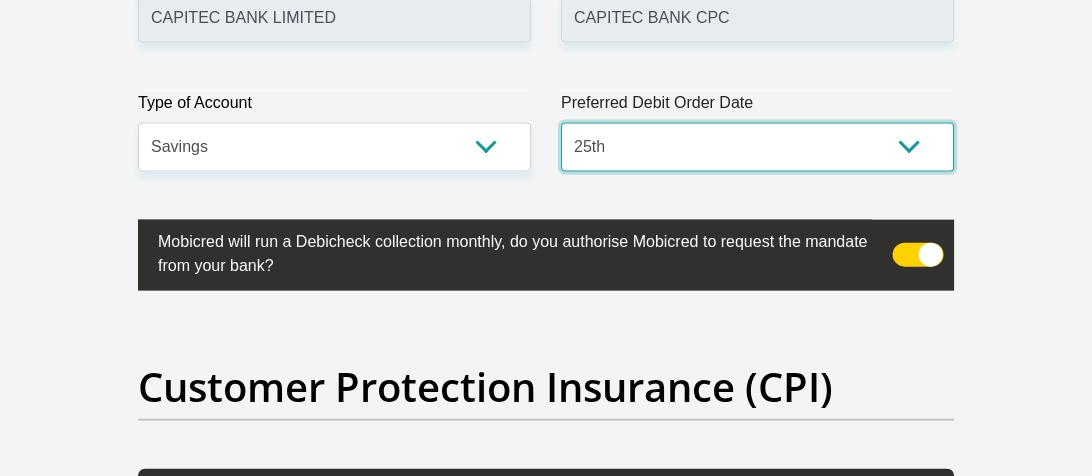 click on "1st
2nd
3rd
4th
5th
7th
18th
19th
20th
21st
22nd
23rd
24th
25th
26th
27th
28th
29th
30th" at bounding box center (757, 147) 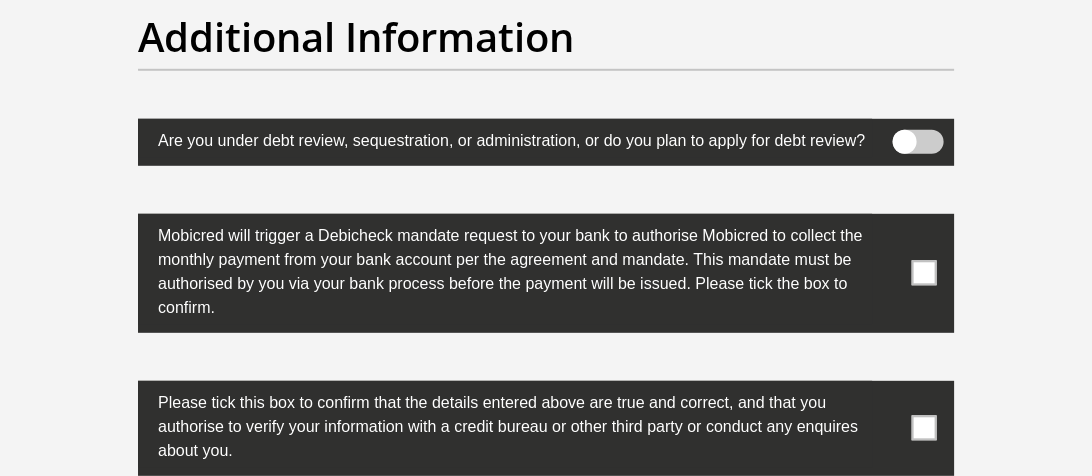 scroll, scrollTop: 6500, scrollLeft: 0, axis: vertical 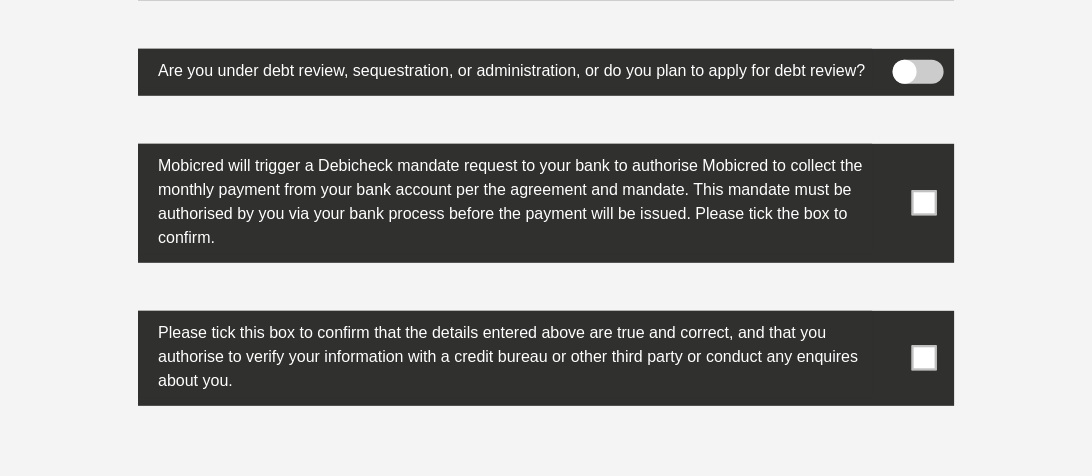 drag, startPoint x: 922, startPoint y: 270, endPoint x: 940, endPoint y: 271, distance: 18.027756 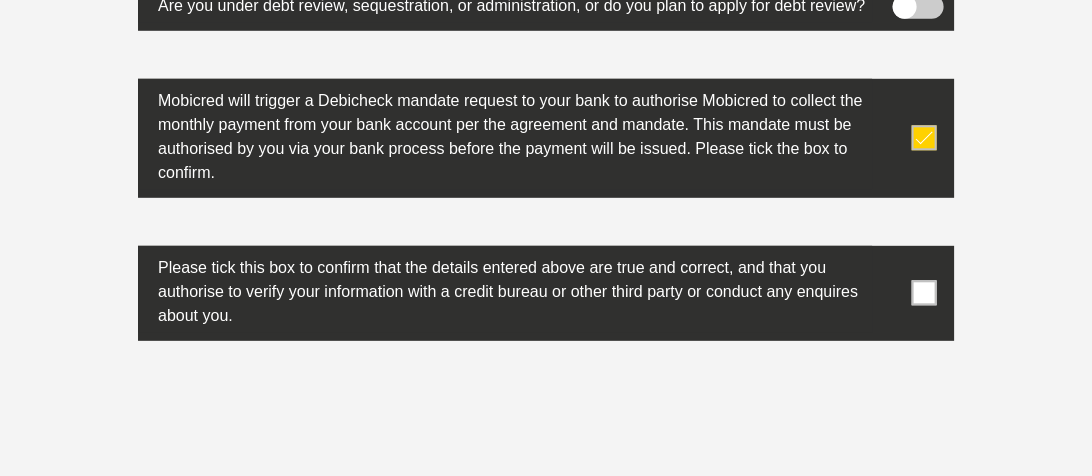 scroll, scrollTop: 6600, scrollLeft: 0, axis: vertical 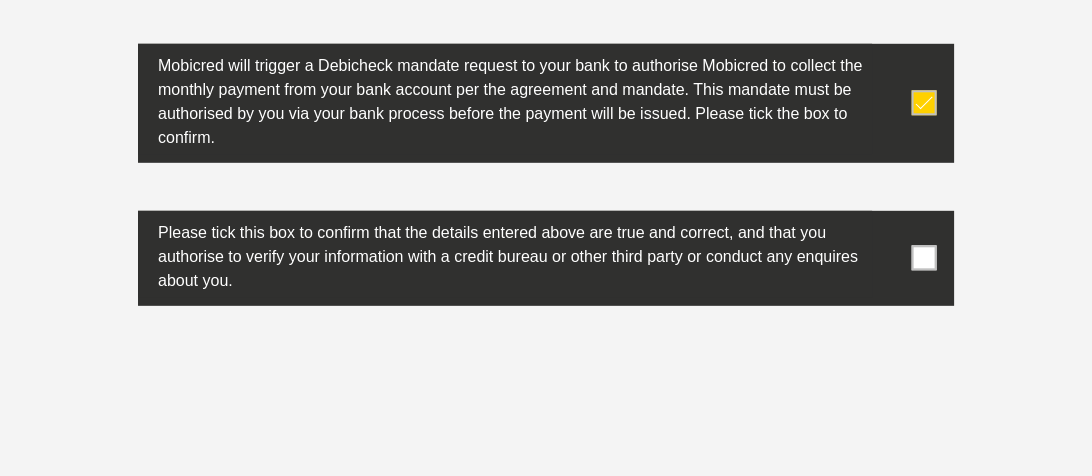 click at bounding box center [924, 258] 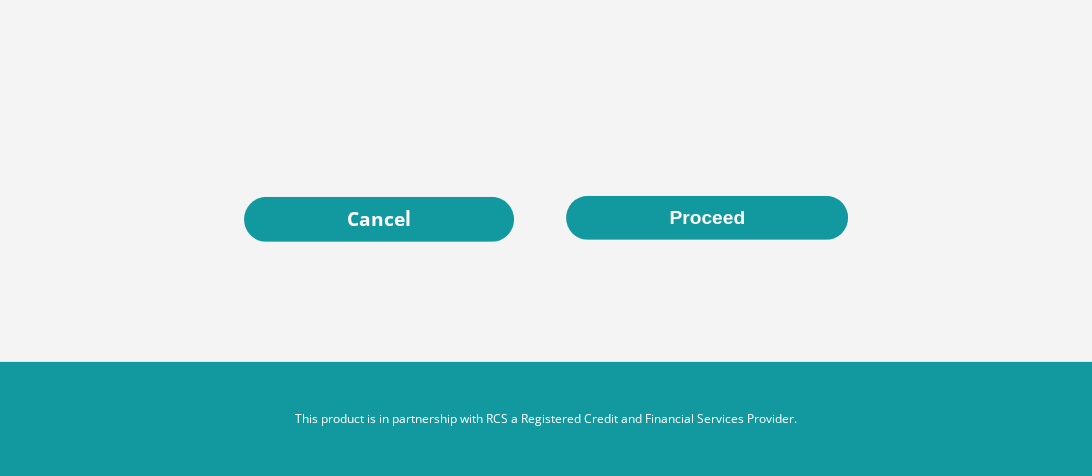scroll, scrollTop: 6977, scrollLeft: 0, axis: vertical 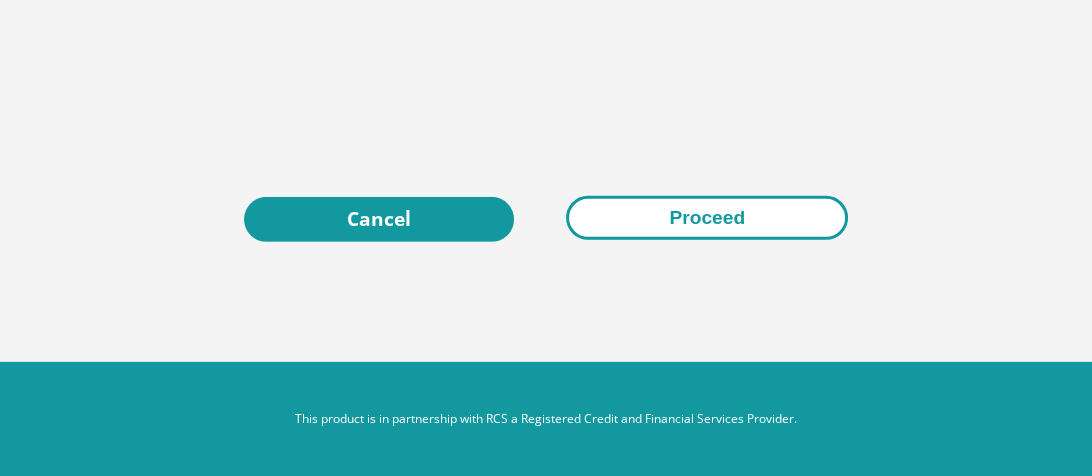 click on "Proceed" at bounding box center [707, 218] 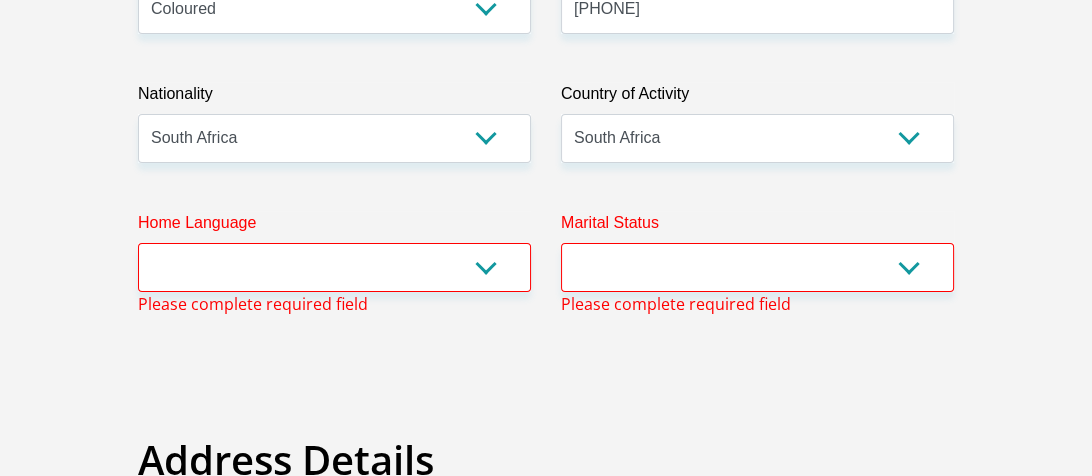 scroll, scrollTop: 685, scrollLeft: 0, axis: vertical 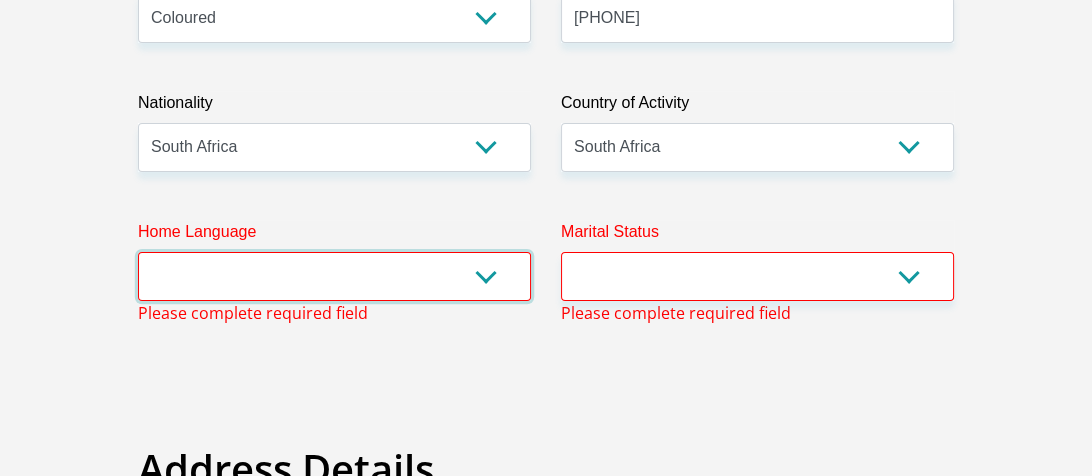 drag, startPoint x: 490, startPoint y: 277, endPoint x: 491, endPoint y: 260, distance: 17.029387 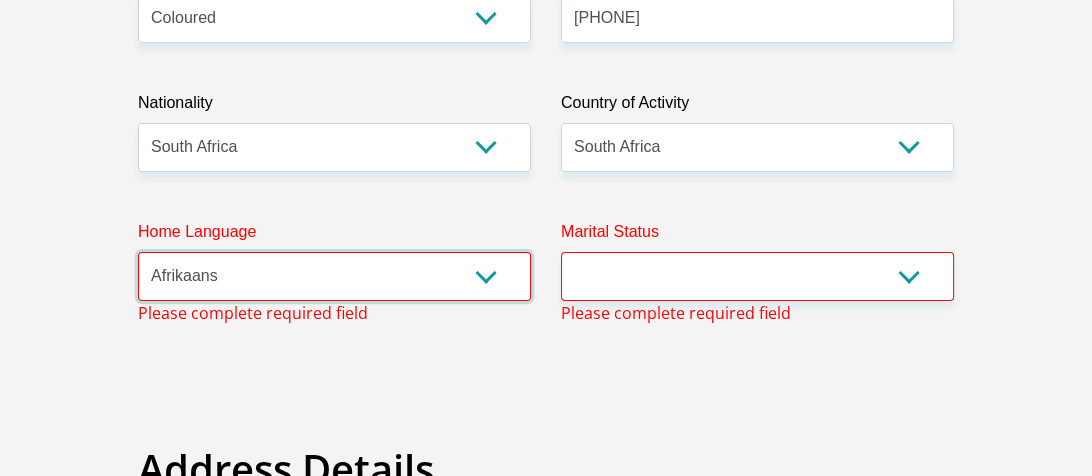 click on "Afrikaans
English
Sepedi
South Ndebele
Southern Sotho
Swati
Tsonga
Tswana
Venda
Xhosa
Zulu
Other" at bounding box center (334, 276) 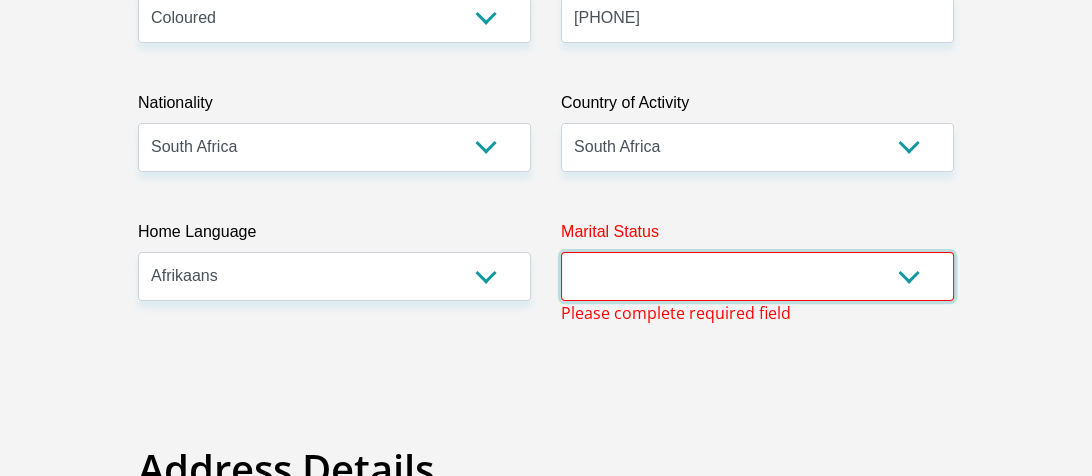 click on "Married ANC
Single
Divorced
Widowed
Married COP or Customary Law" at bounding box center (757, 276) 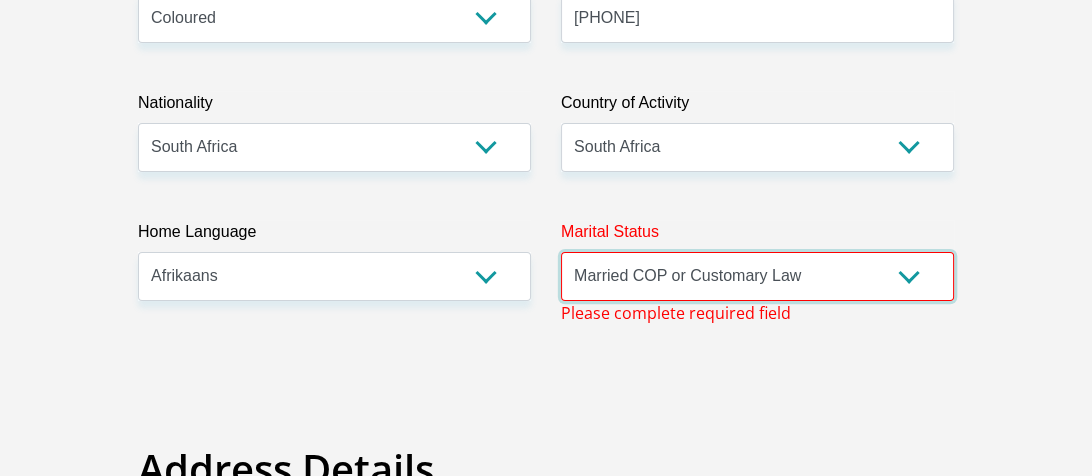click on "Married ANC
Single
Divorced
Widowed
Married COP or Customary Law" at bounding box center (757, 276) 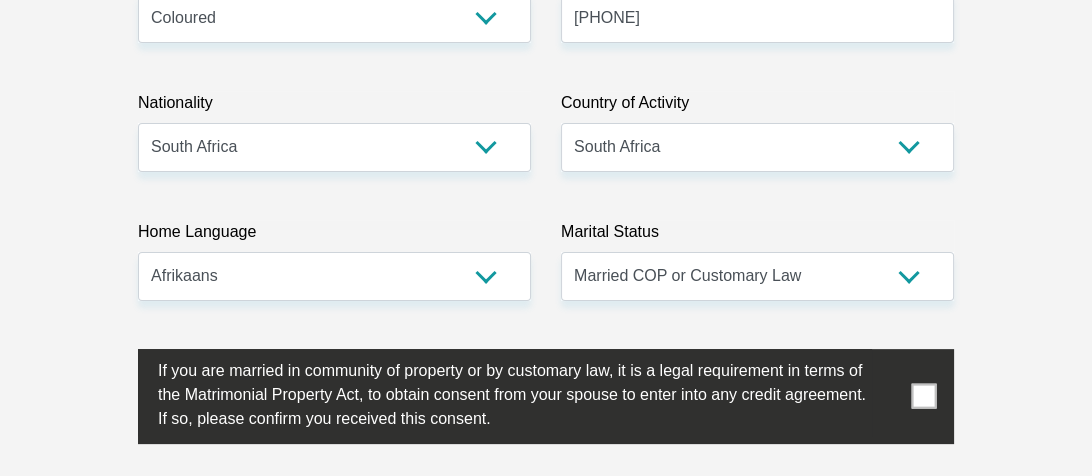 click at bounding box center [546, 396] 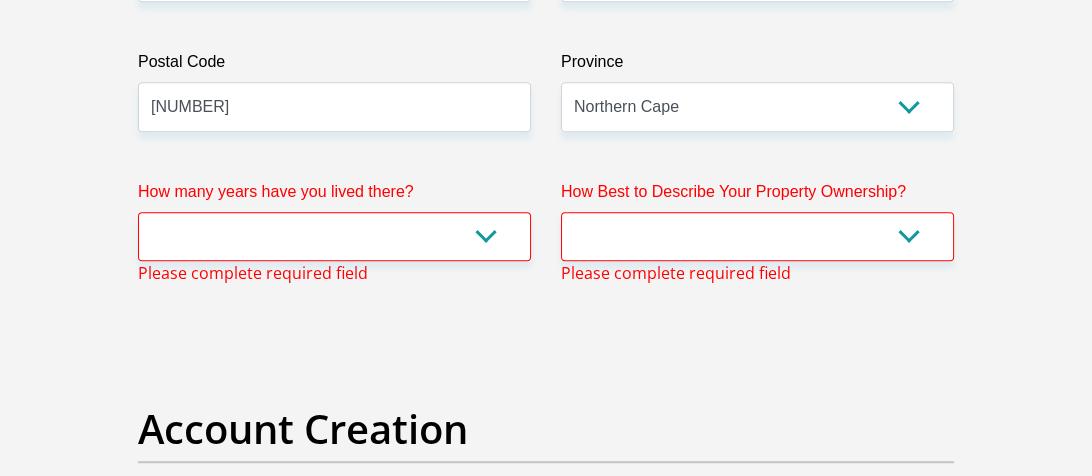 scroll, scrollTop: 1585, scrollLeft: 0, axis: vertical 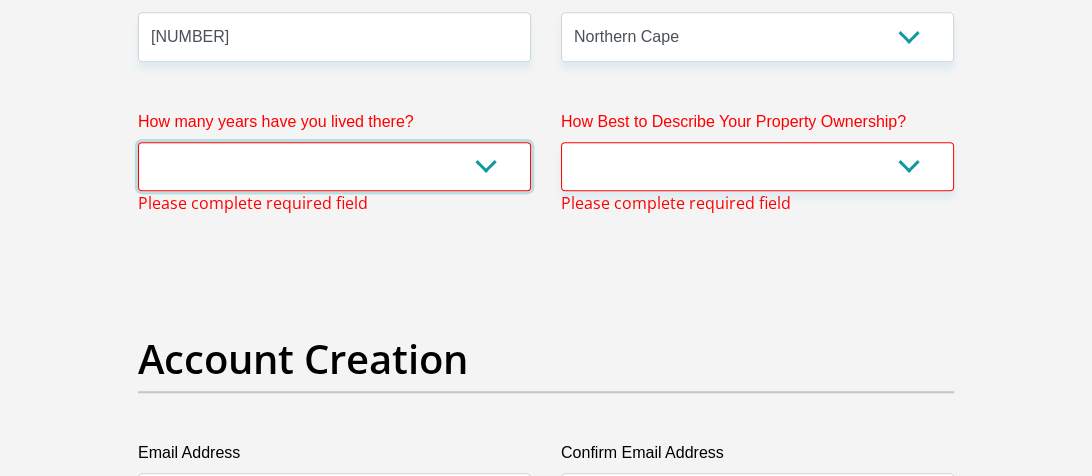 drag, startPoint x: 467, startPoint y: 168, endPoint x: 452, endPoint y: 171, distance: 15.297058 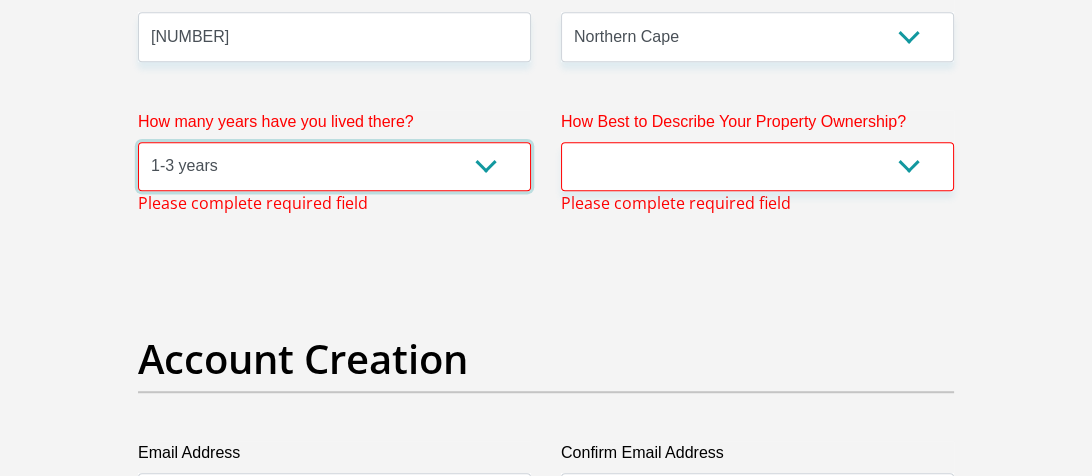 click on "less than 1 year
1-3 years
3-5 years
5+ years" at bounding box center (334, 166) 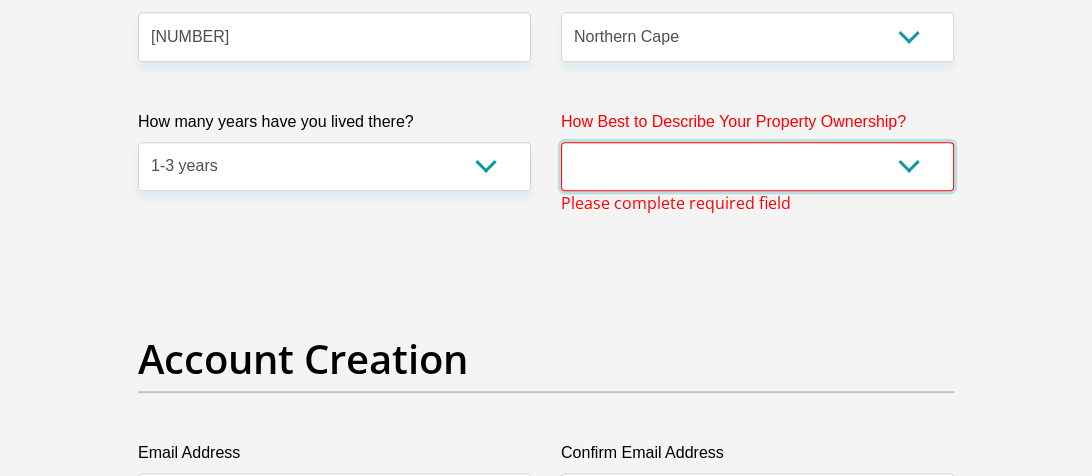 click on "Owned
Rented
Family Owned
Company Dwelling" at bounding box center (757, 166) 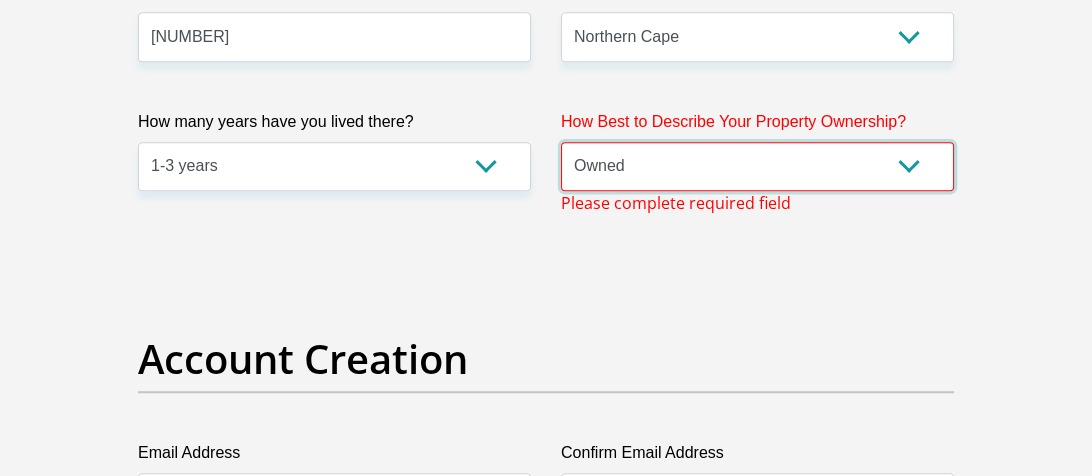 click on "Owned
Rented
Family Owned
Company Dwelling" at bounding box center (757, 166) 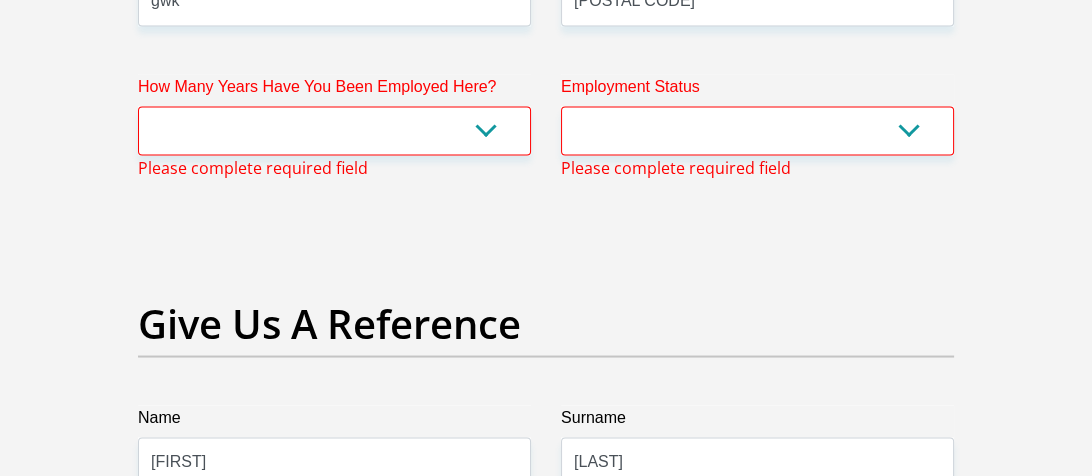scroll, scrollTop: 4085, scrollLeft: 0, axis: vertical 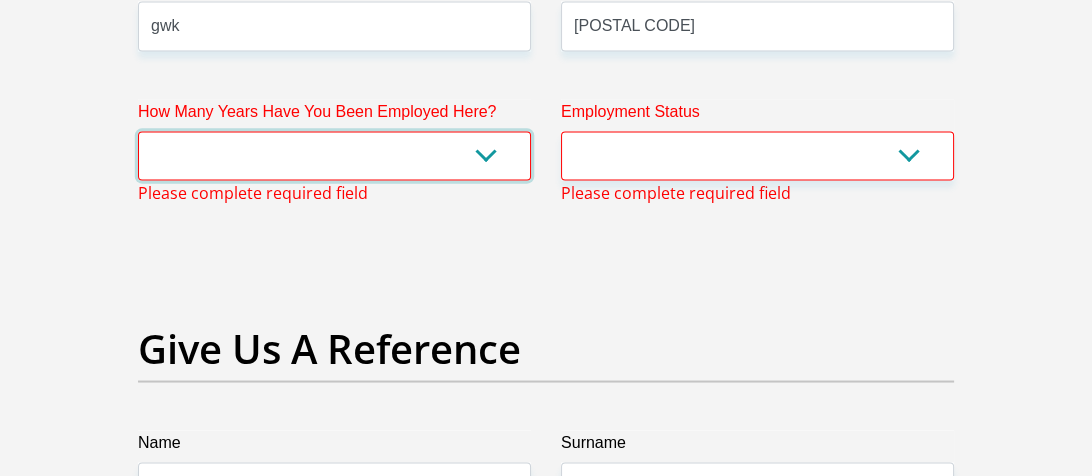 click on "less than 1 year
1-3 years
3-5 years
5+ years" at bounding box center (334, 155) 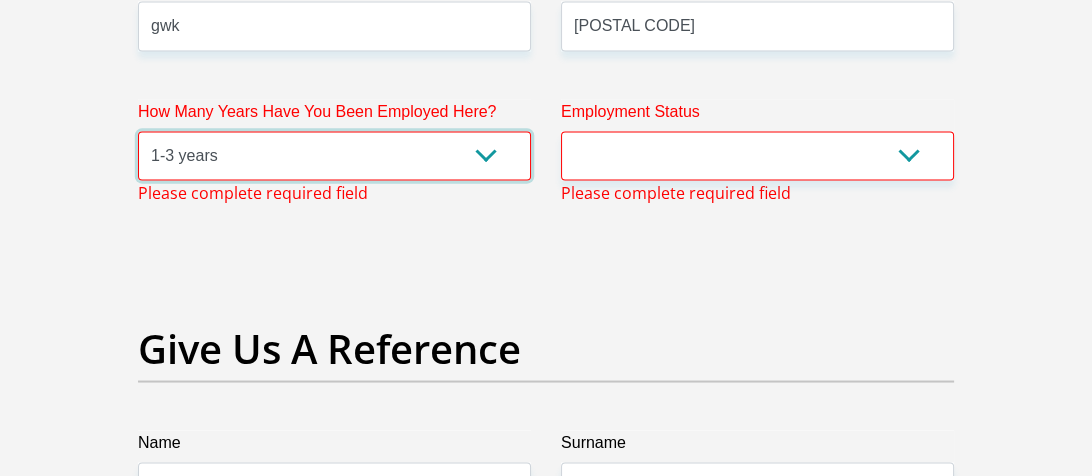 click on "less than 1 year
1-3 years
3-5 years
5+ years" at bounding box center (334, 155) 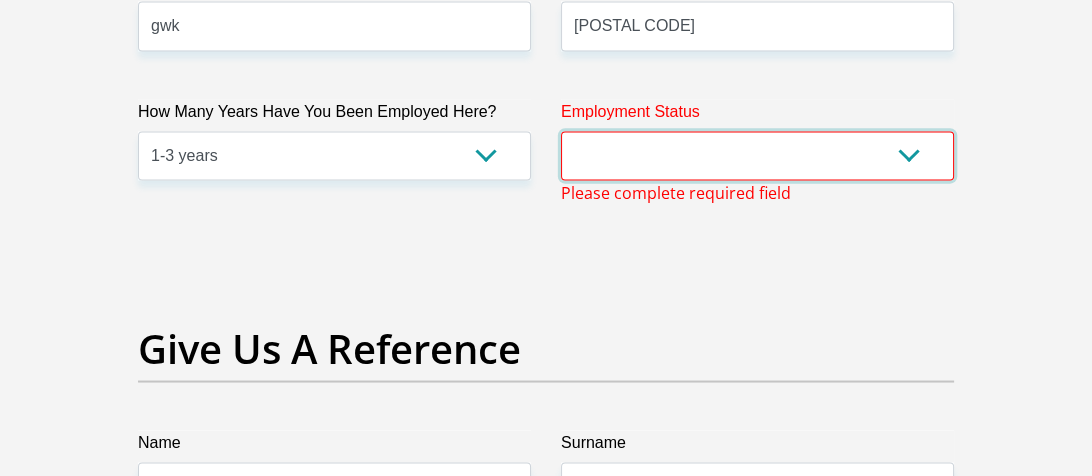 click on "Permanent/Full-time
Part-time/Casual
Contract Worker
Self-Employed
Housewife
Retired
Student
Medically Boarded
Disability
Unemployed" at bounding box center [757, 155] 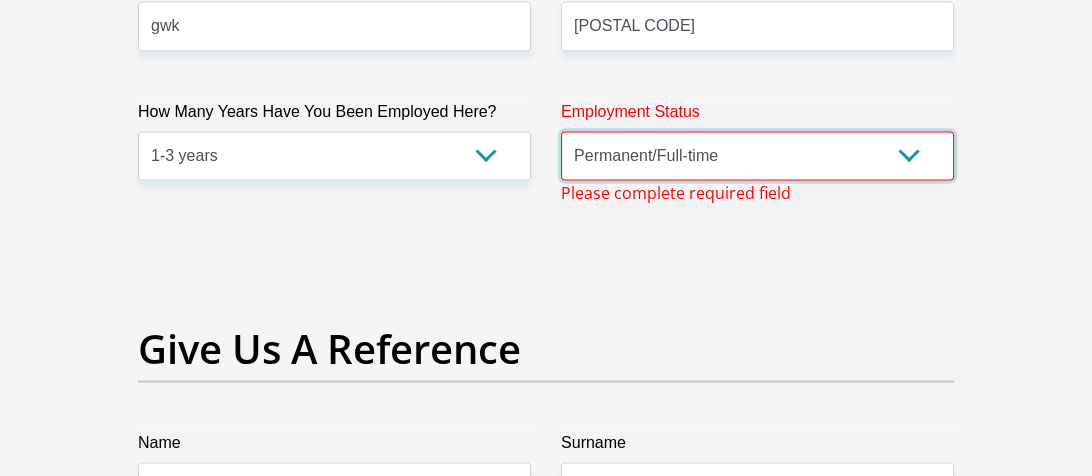 click on "Permanent/Full-time
Part-time/Casual
Contract Worker
Self-Employed
Housewife
Retired
Student
Medically Boarded
Disability
Unemployed" at bounding box center [757, 155] 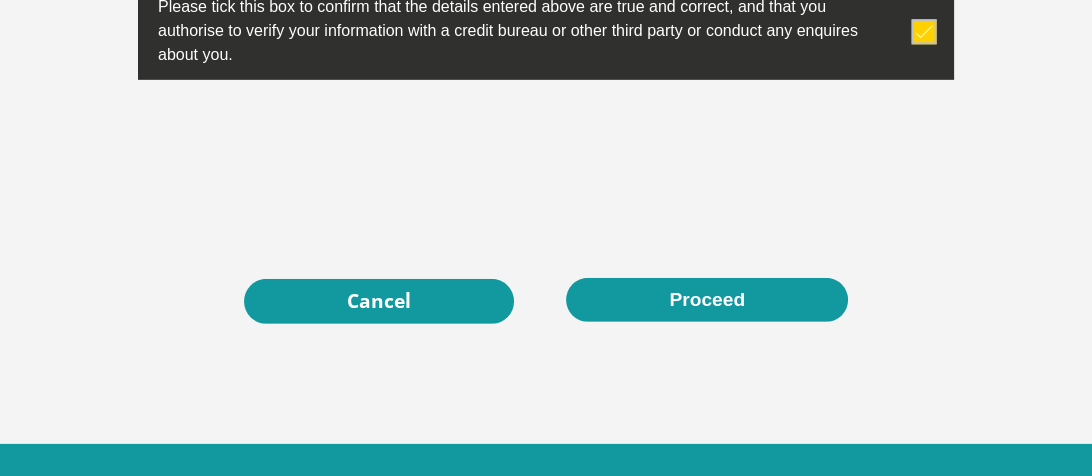 scroll, scrollTop: 7072, scrollLeft: 0, axis: vertical 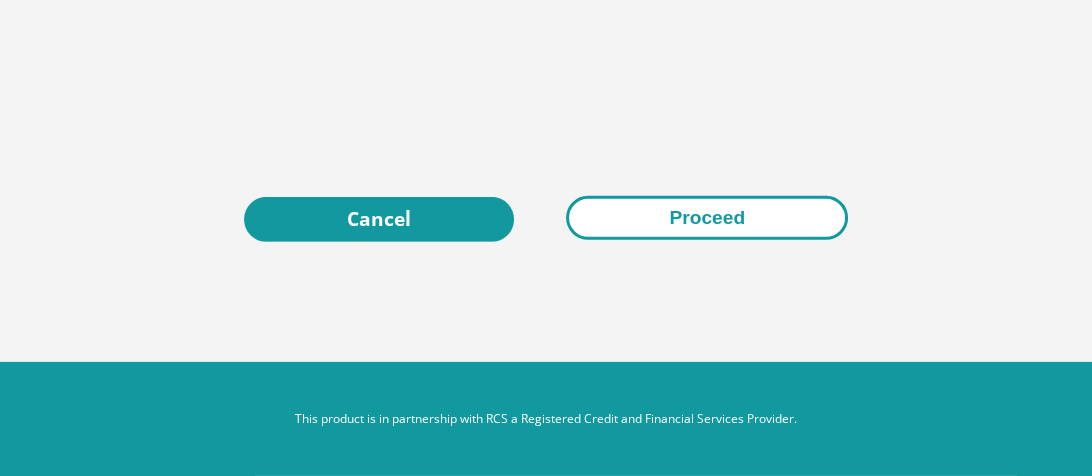 click on "Proceed" at bounding box center (707, 218) 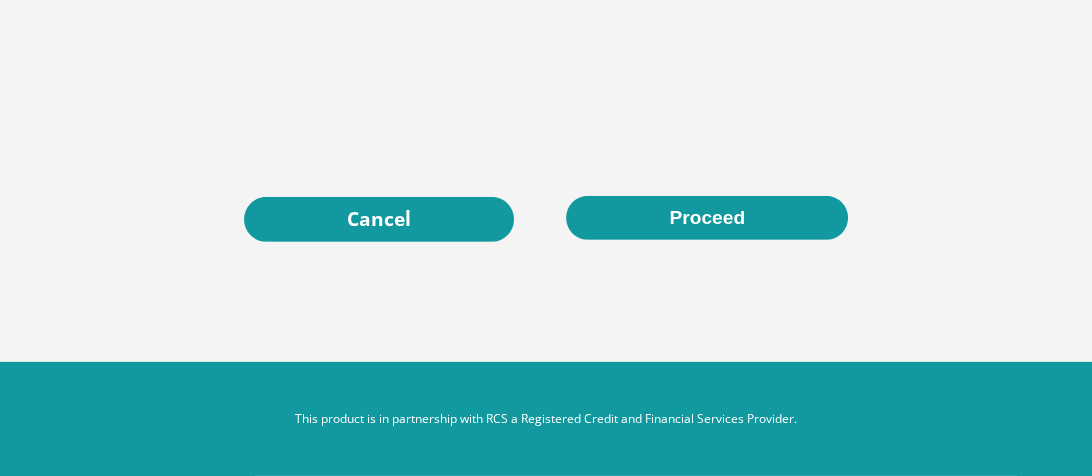 scroll, scrollTop: 0, scrollLeft: 0, axis: both 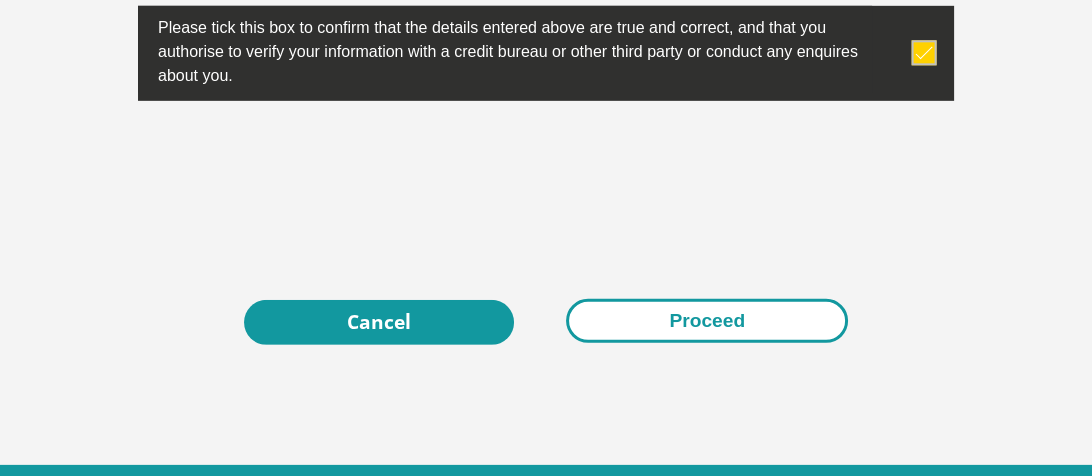 click on "Proceed" at bounding box center (707, 321) 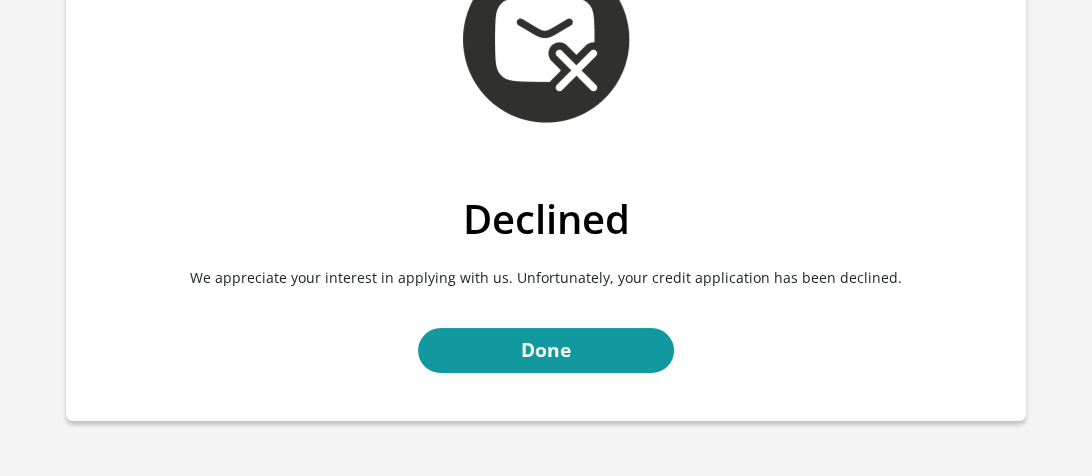 scroll, scrollTop: 200, scrollLeft: 0, axis: vertical 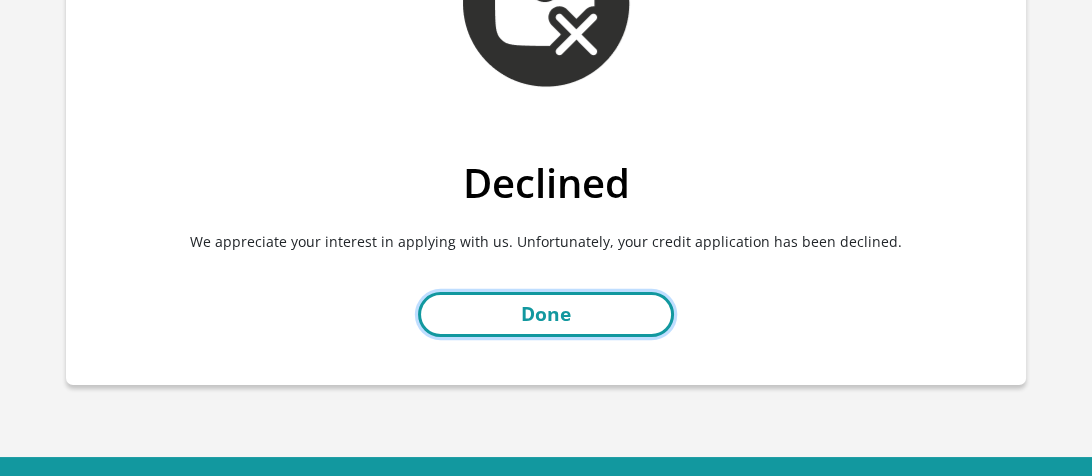 click on "Done" at bounding box center [546, 314] 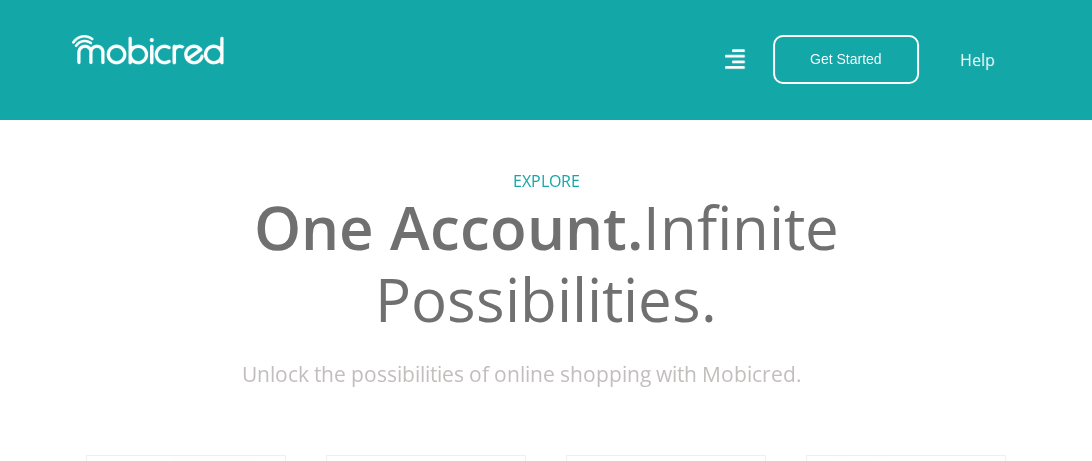 scroll, scrollTop: 400, scrollLeft: 0, axis: vertical 